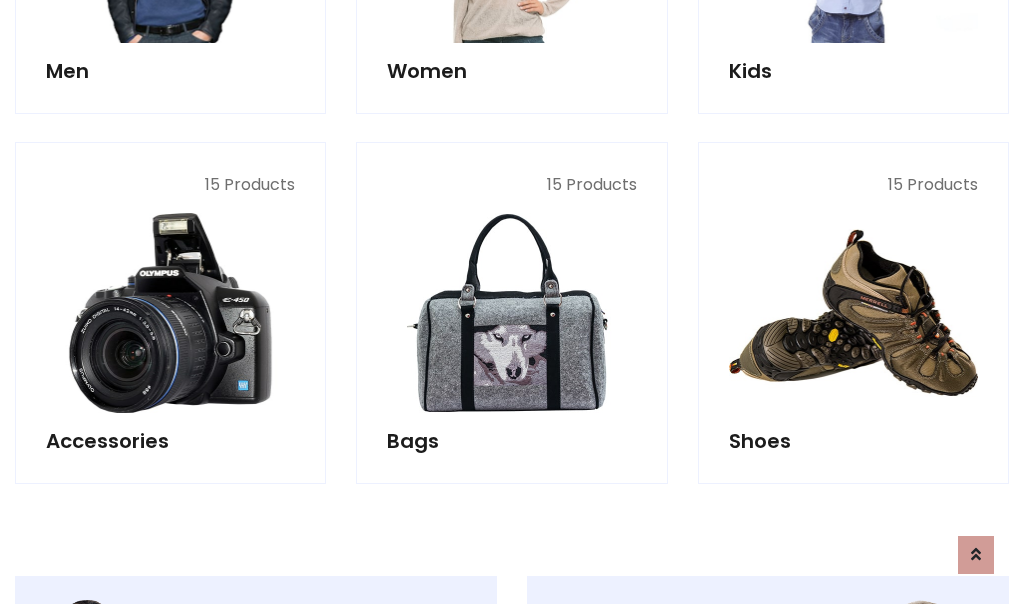 scroll, scrollTop: 853, scrollLeft: 0, axis: vertical 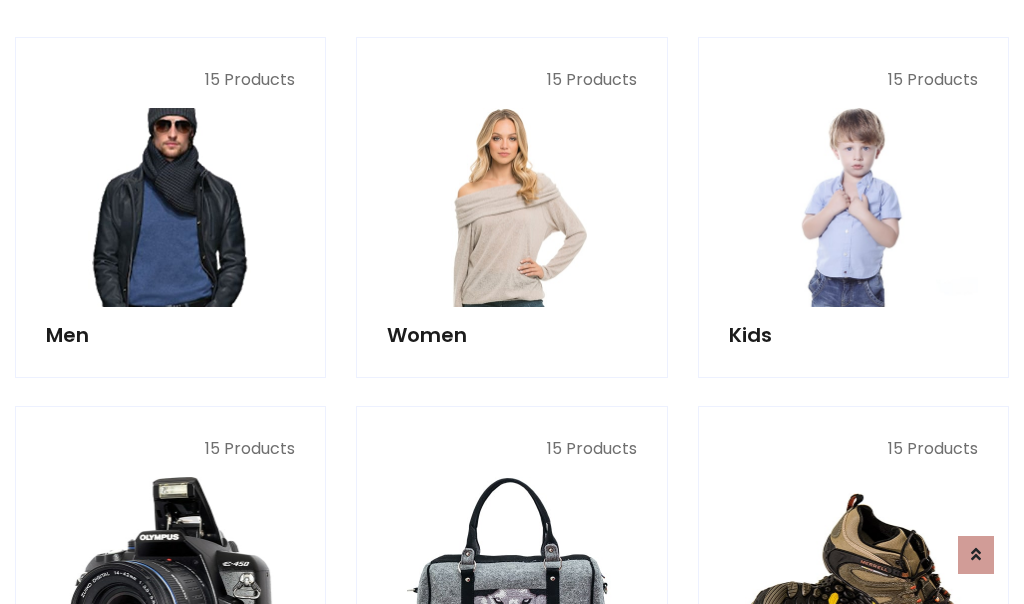 click at bounding box center (170, 207) 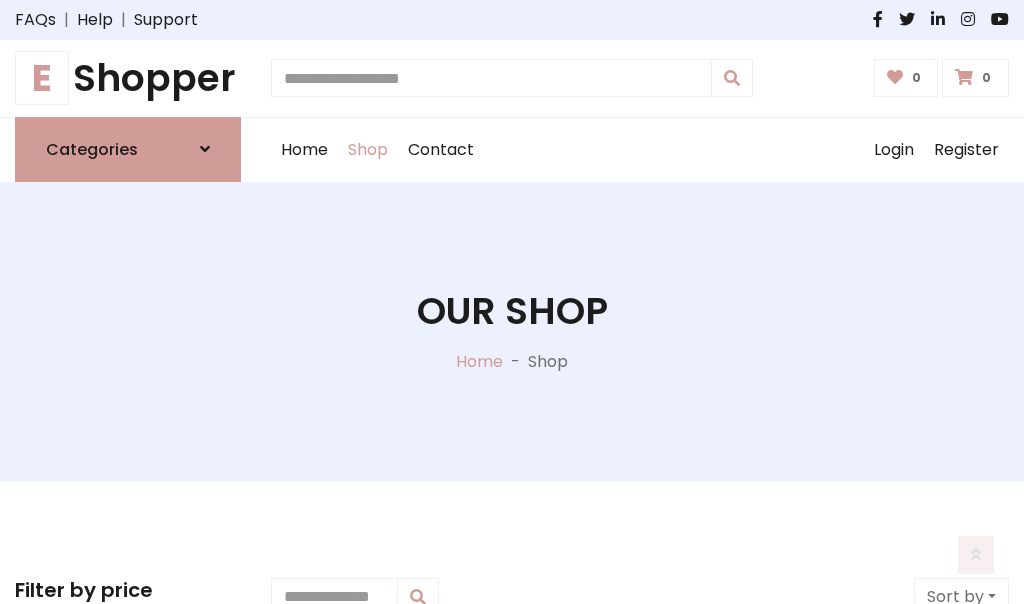 scroll, scrollTop: 807, scrollLeft: 0, axis: vertical 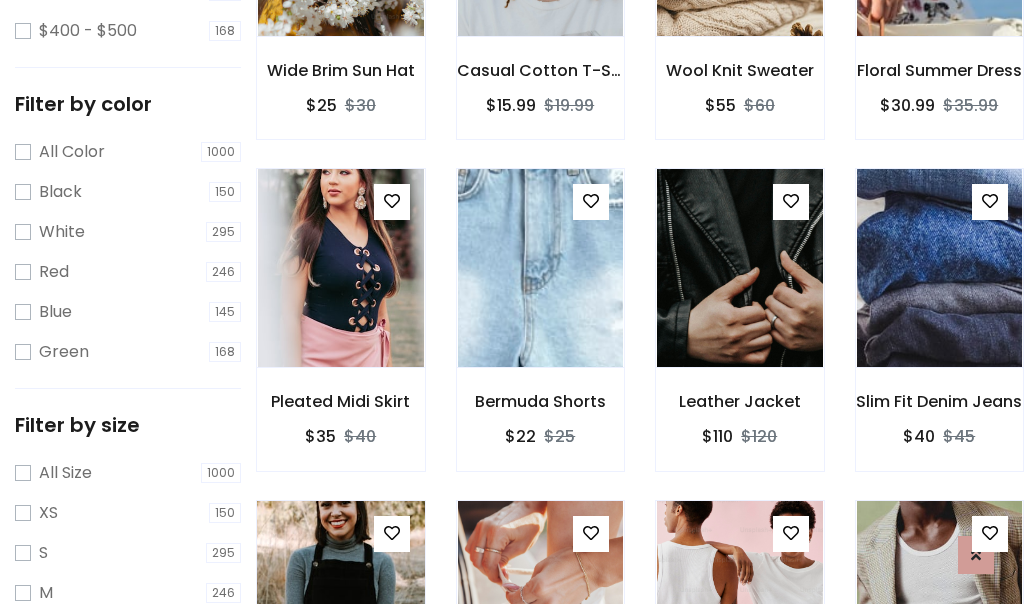 click at bounding box center [340, 600] 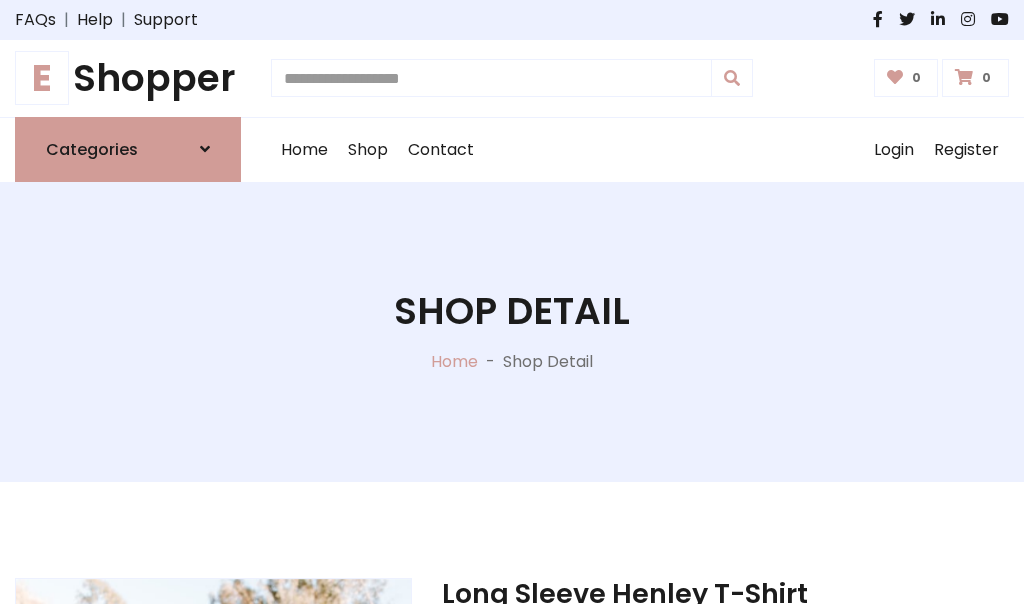 scroll, scrollTop: 0, scrollLeft: 0, axis: both 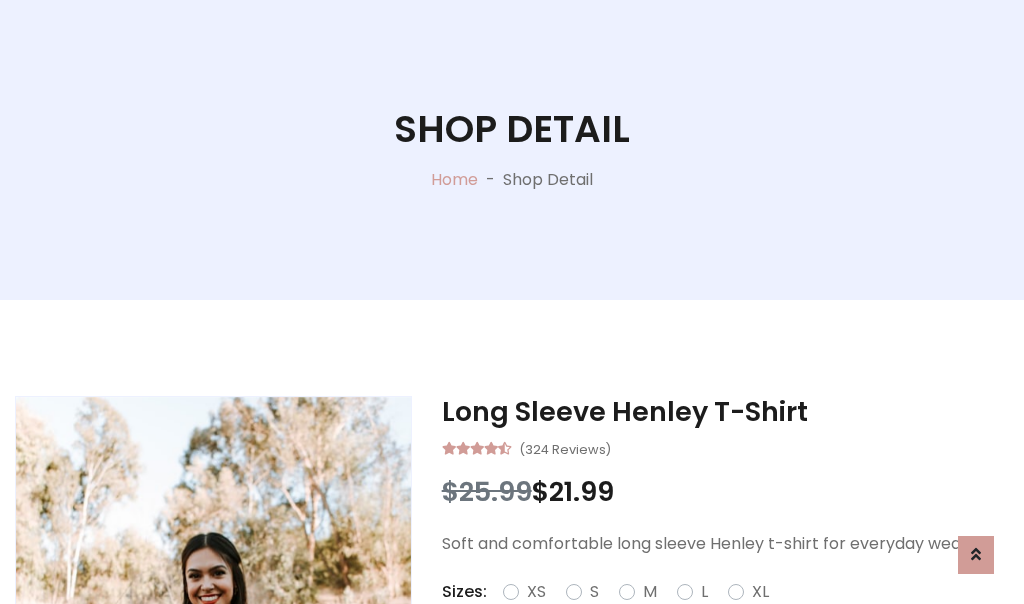 click on "Red" at bounding box center (732, 616) 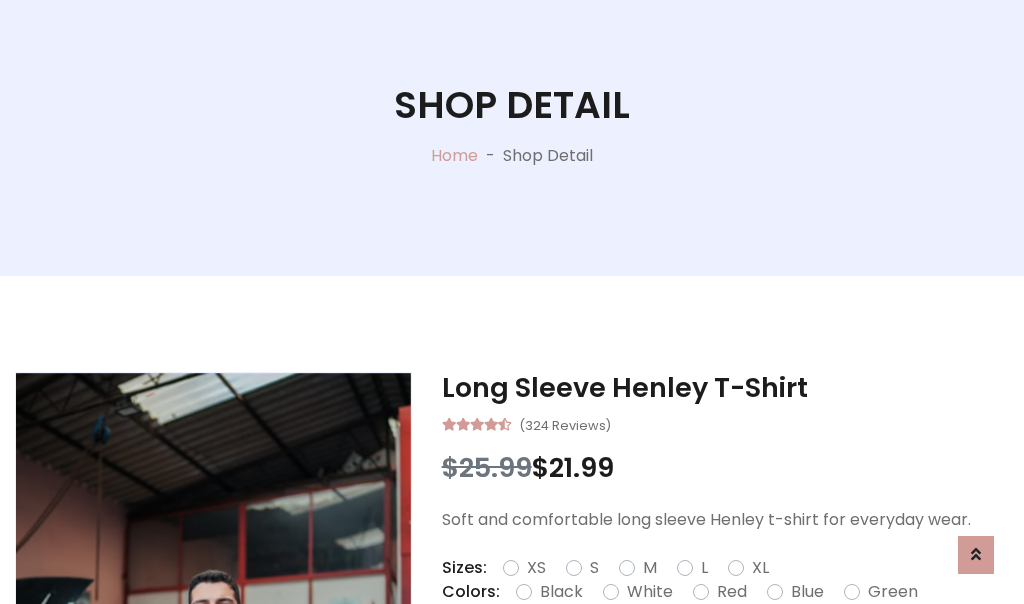 click on "Add To Cart" at bounding box center (663, 655) 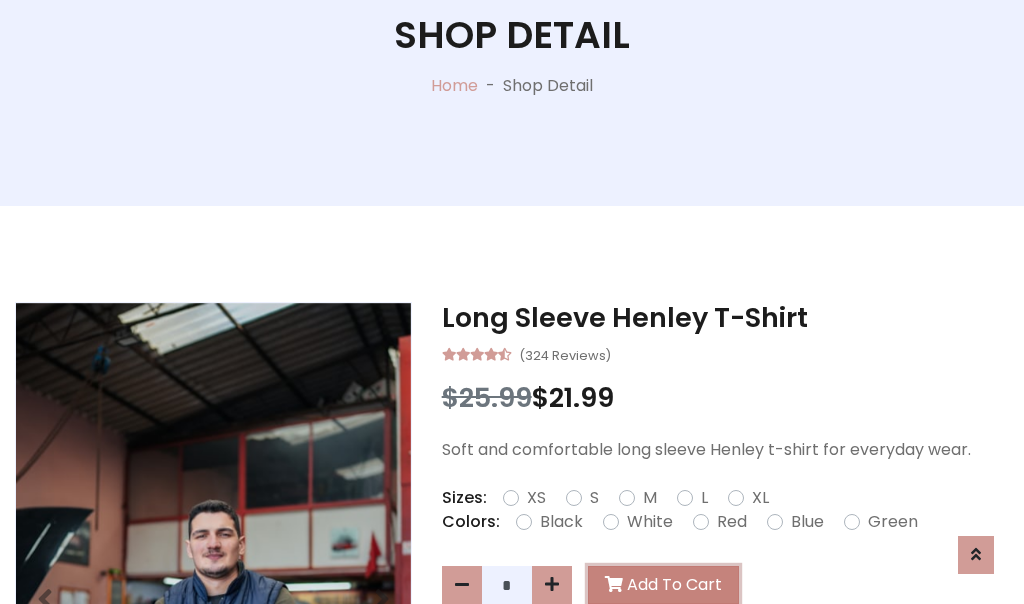 scroll, scrollTop: 0, scrollLeft: 0, axis: both 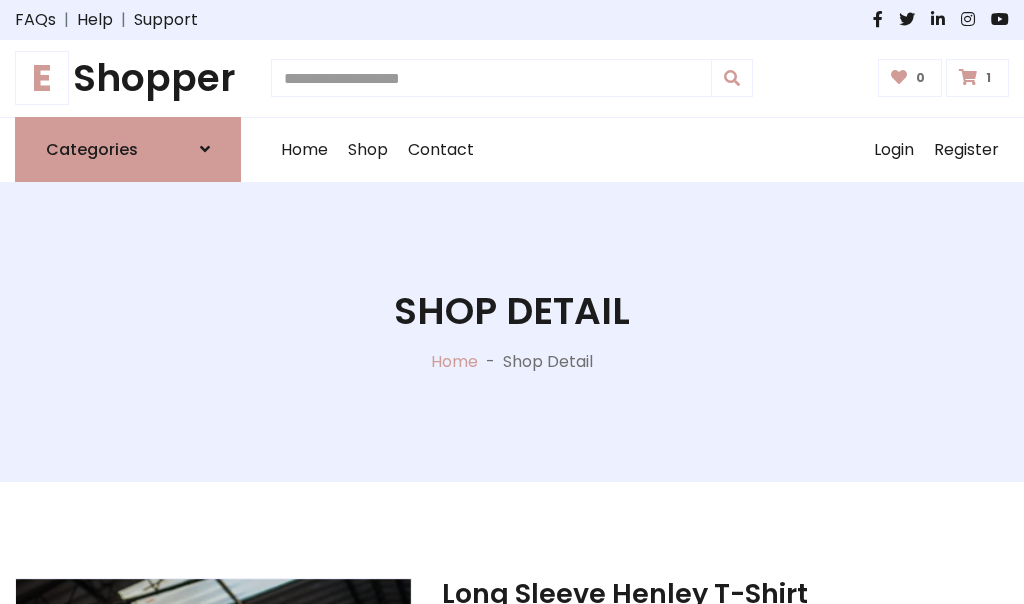 click at bounding box center [968, 77] 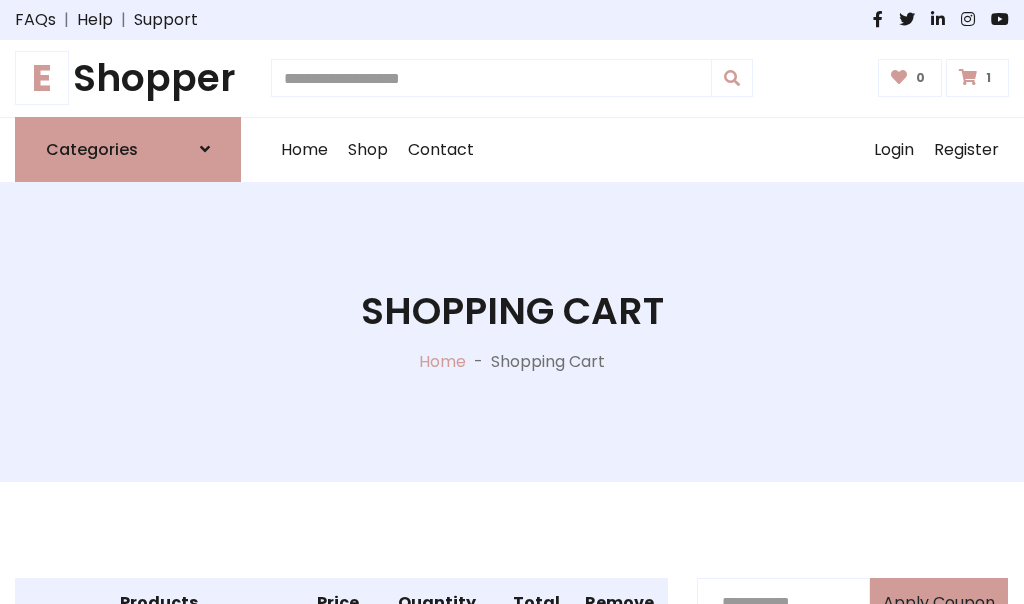 scroll, scrollTop: 474, scrollLeft: 0, axis: vertical 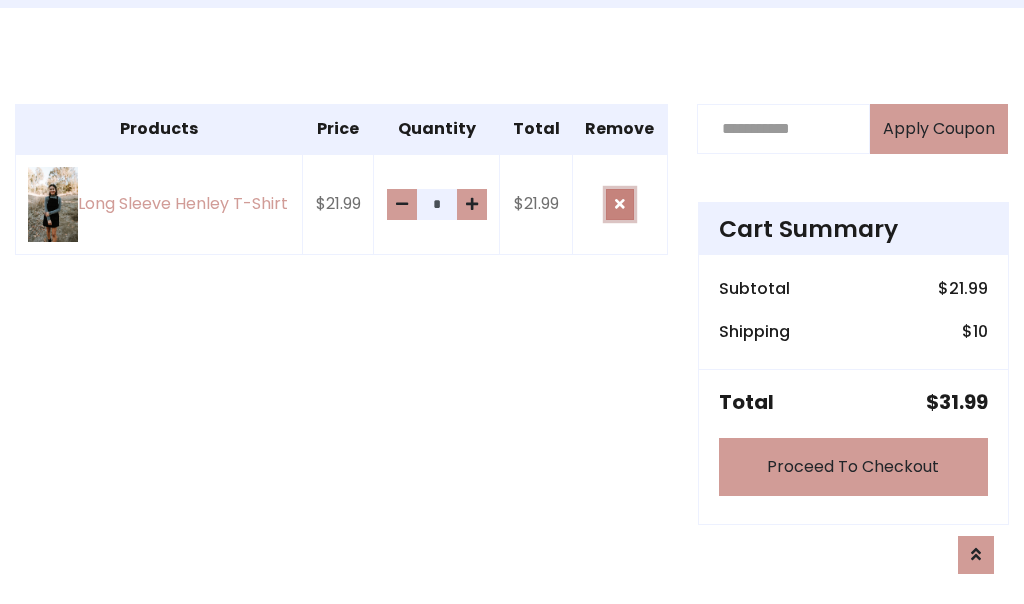 click at bounding box center [620, 204] 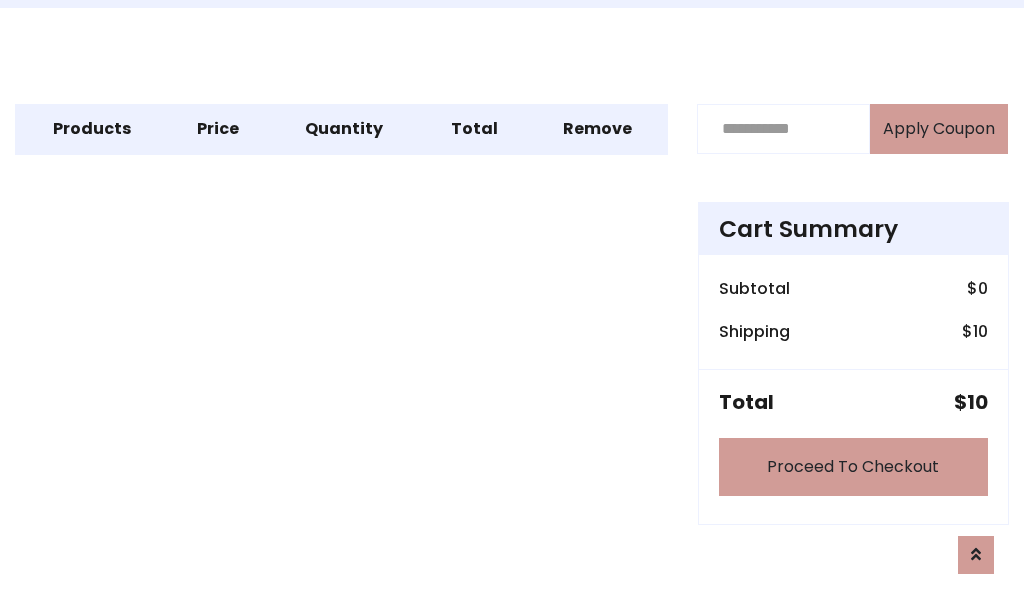 scroll, scrollTop: 247, scrollLeft: 0, axis: vertical 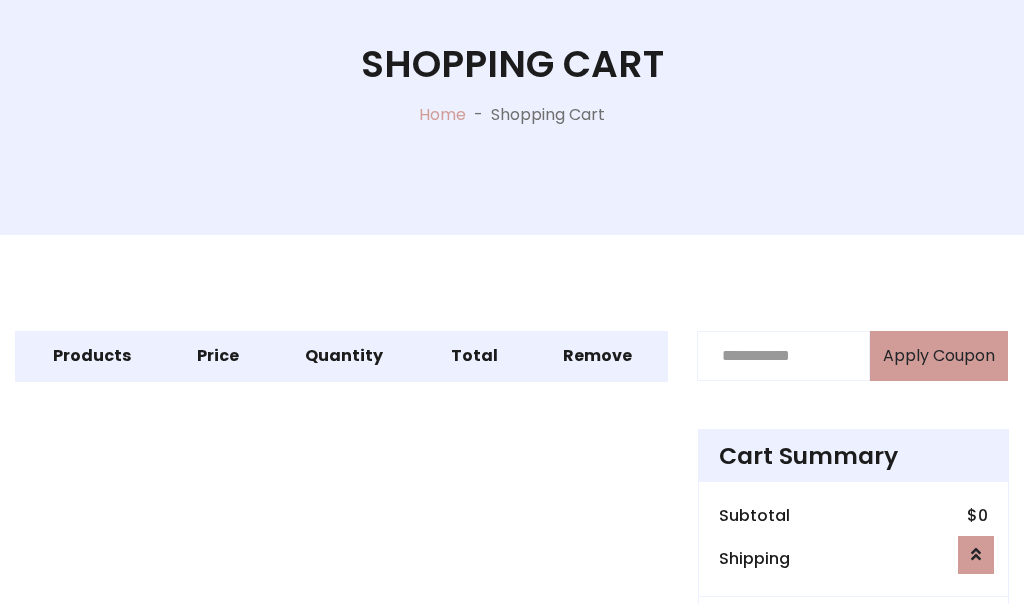 click on "Proceed To Checkout" at bounding box center (853, 694) 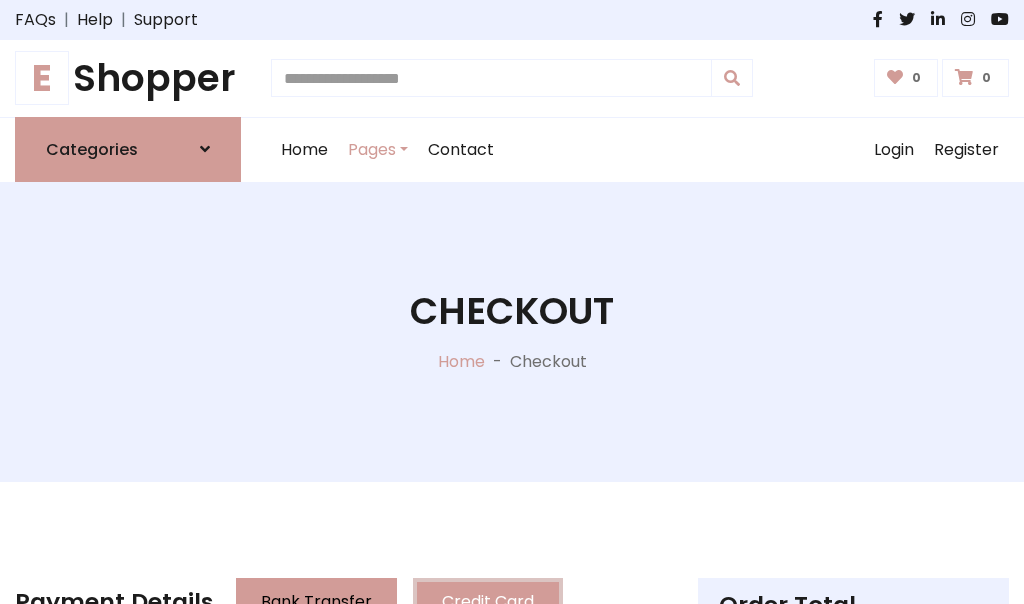 scroll, scrollTop: 137, scrollLeft: 0, axis: vertical 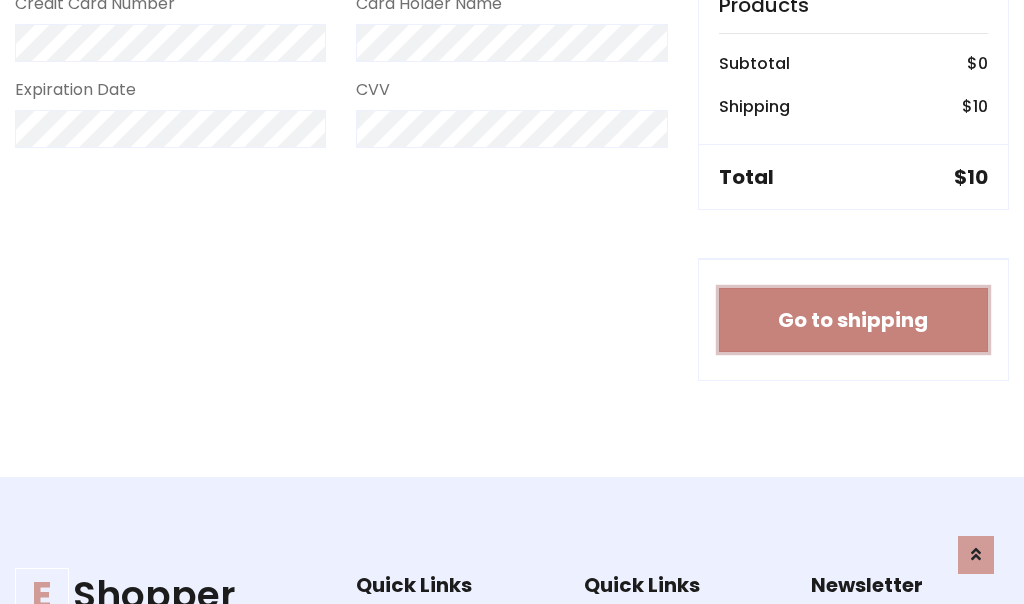 click on "Go to shipping" at bounding box center (853, 320) 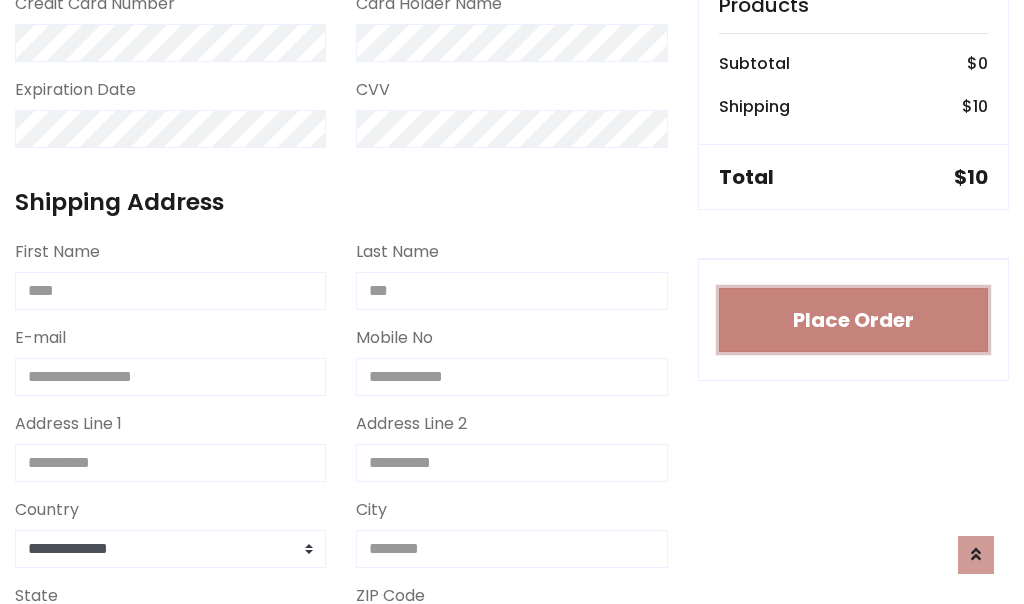 type 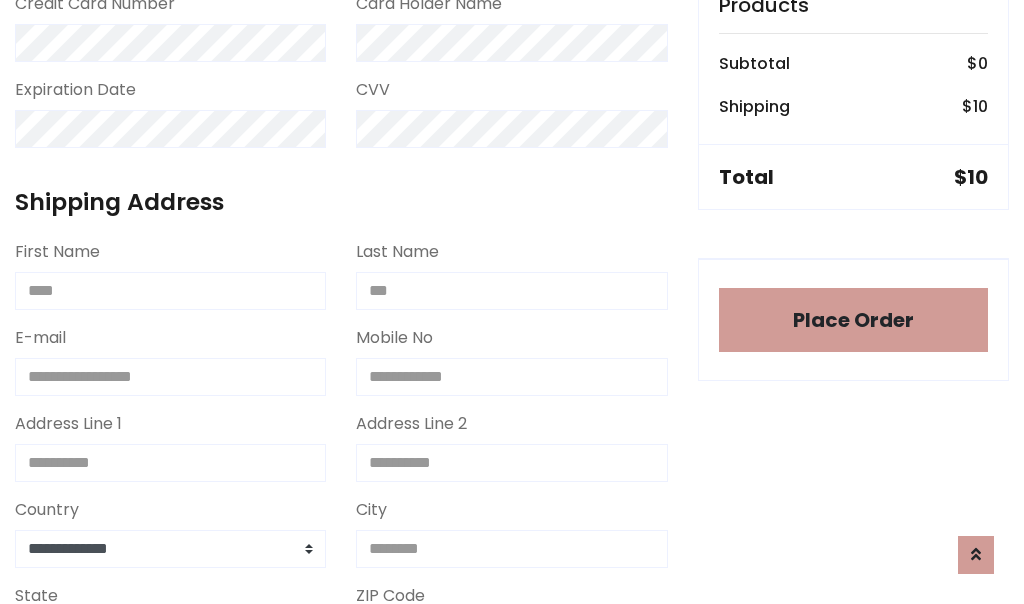 scroll, scrollTop: 1216, scrollLeft: 0, axis: vertical 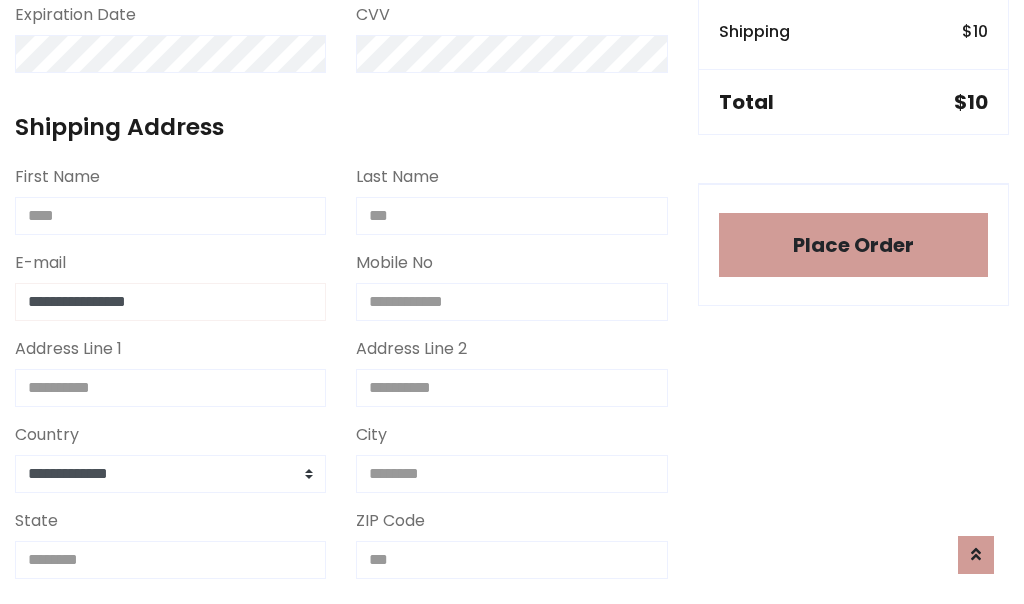 type on "**********" 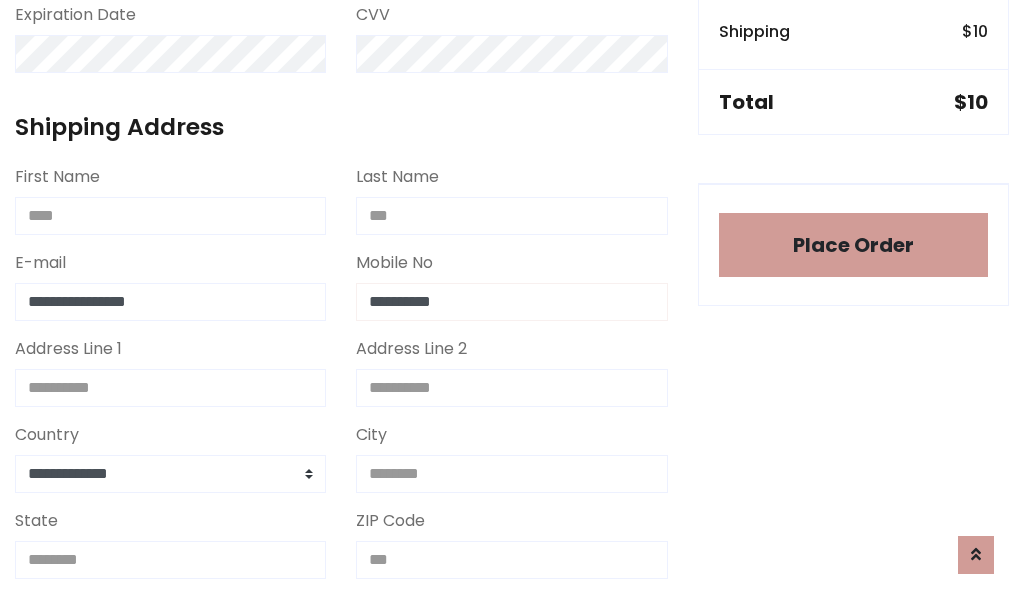 type on "**********" 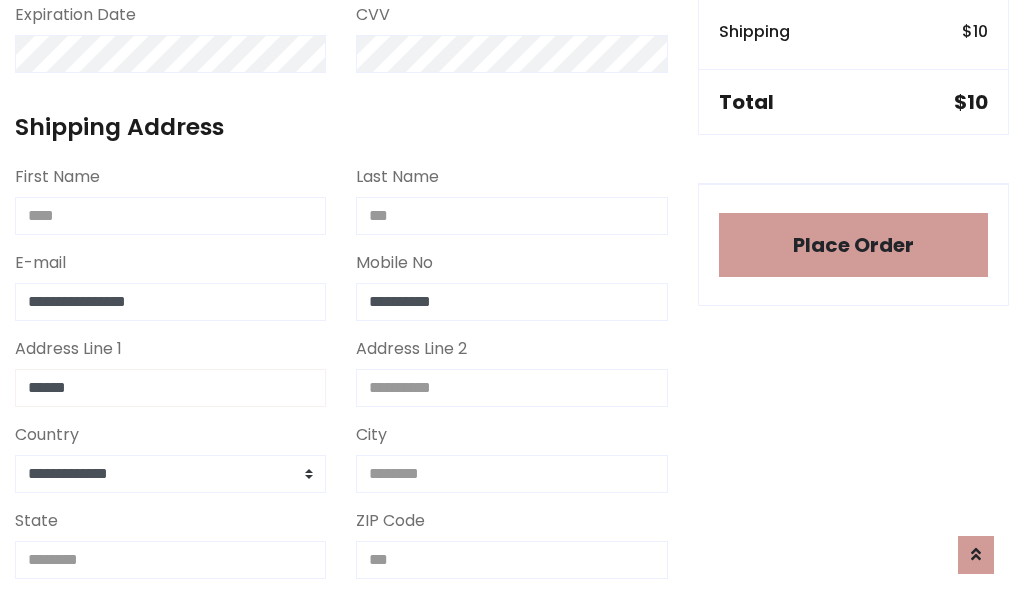 type on "******" 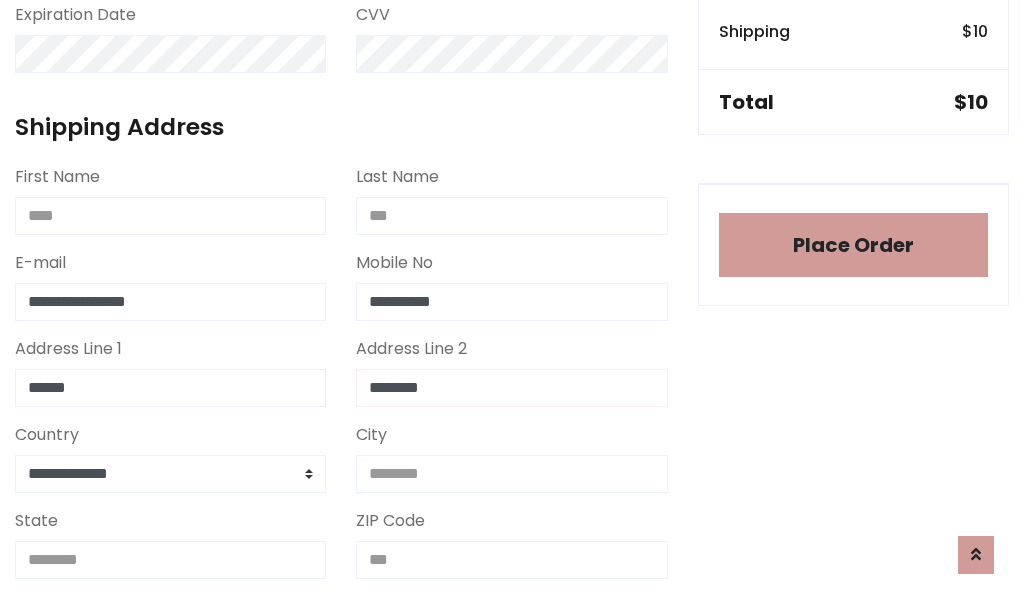 type on "********" 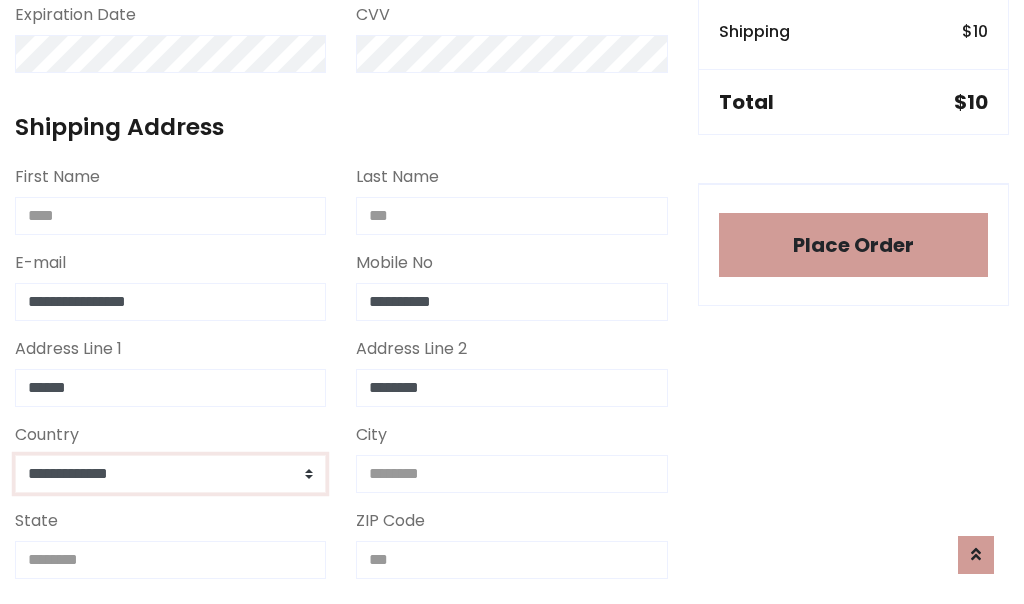 select on "*******" 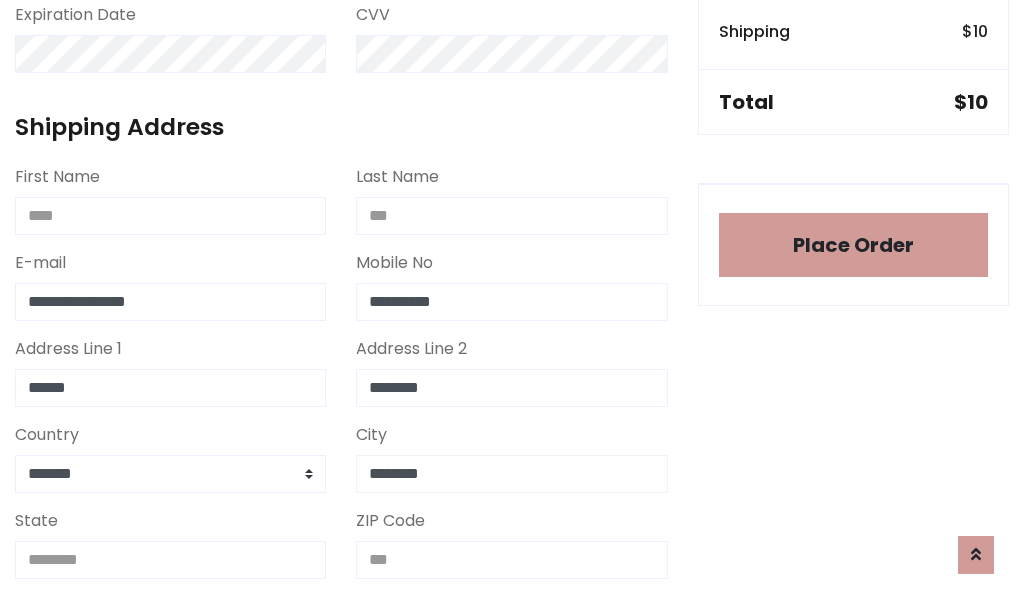type on "********" 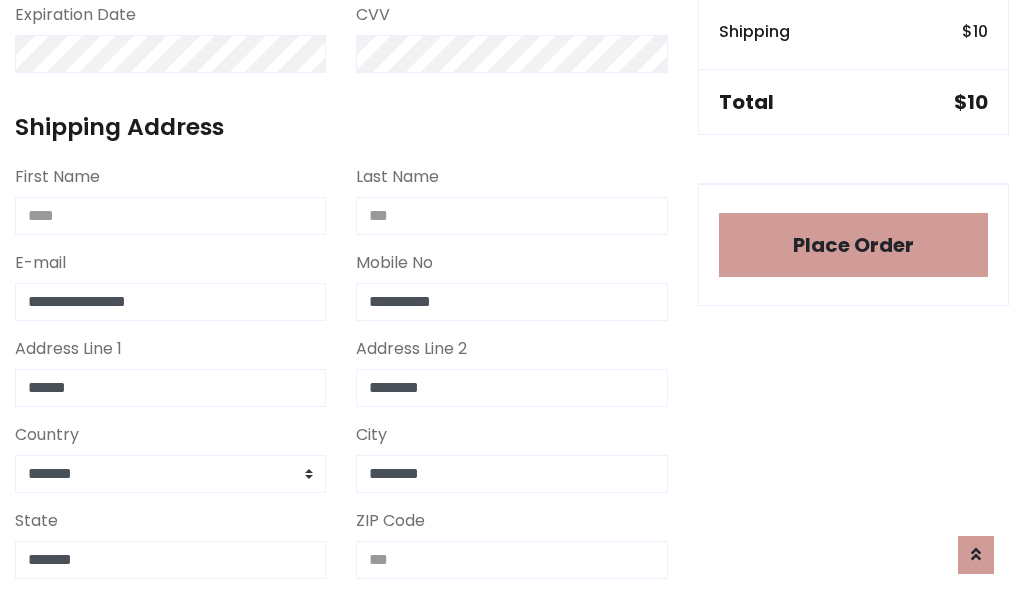 type on "*******" 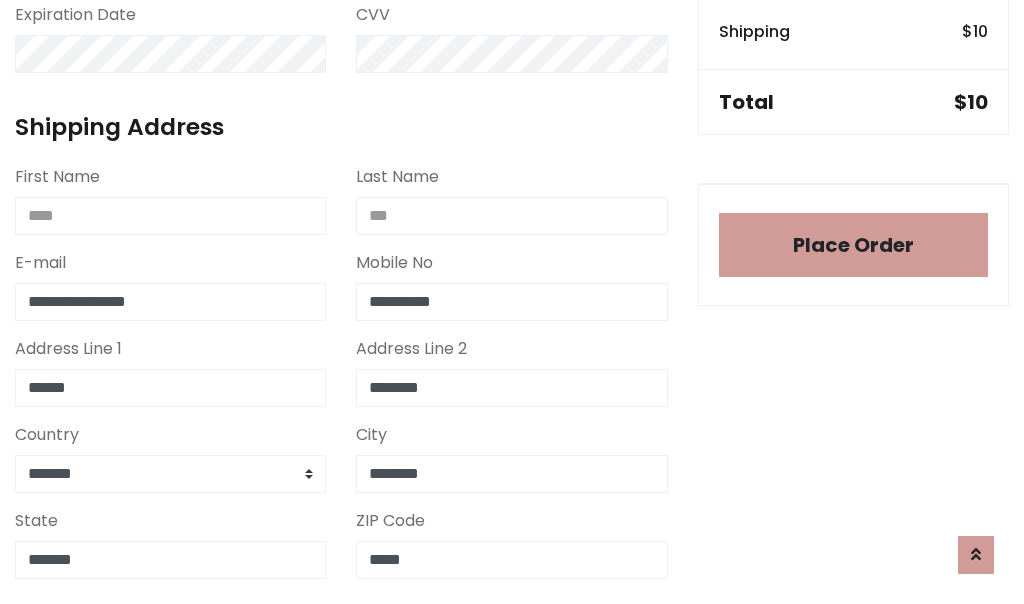 scroll, scrollTop: 403, scrollLeft: 0, axis: vertical 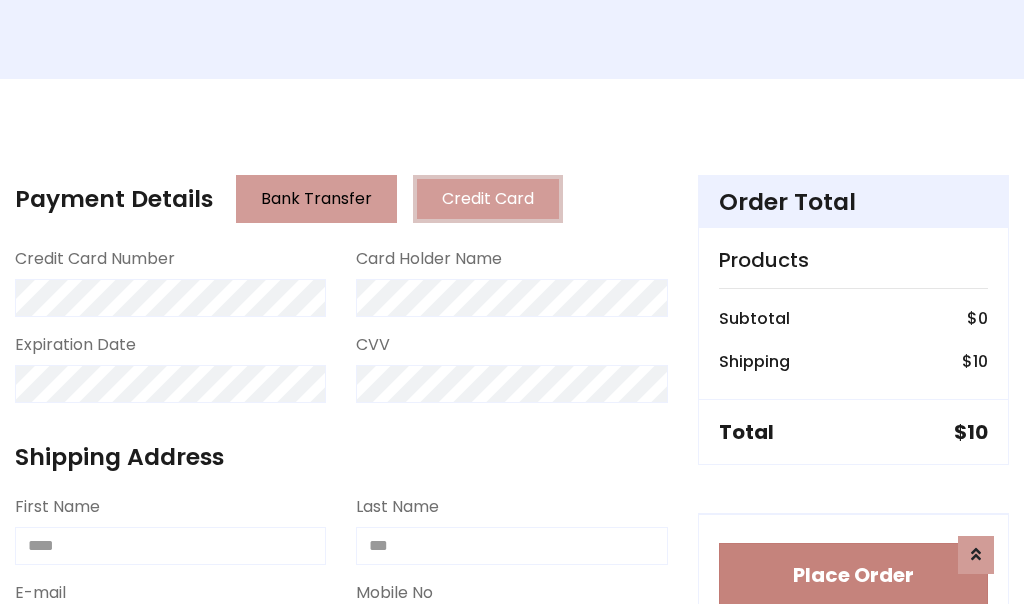 type on "*****" 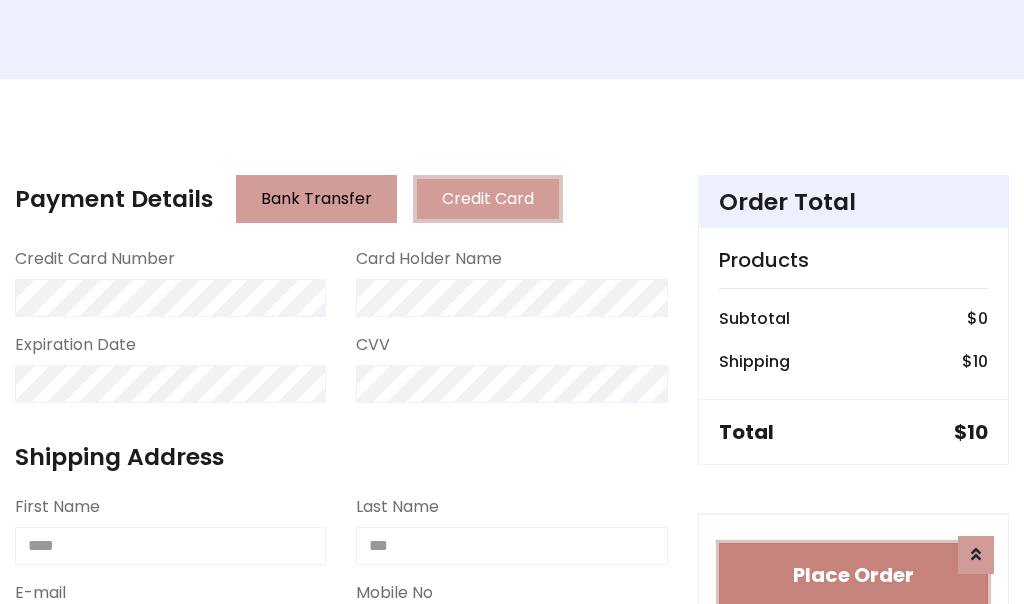 click on "Place Order" at bounding box center (853, 575) 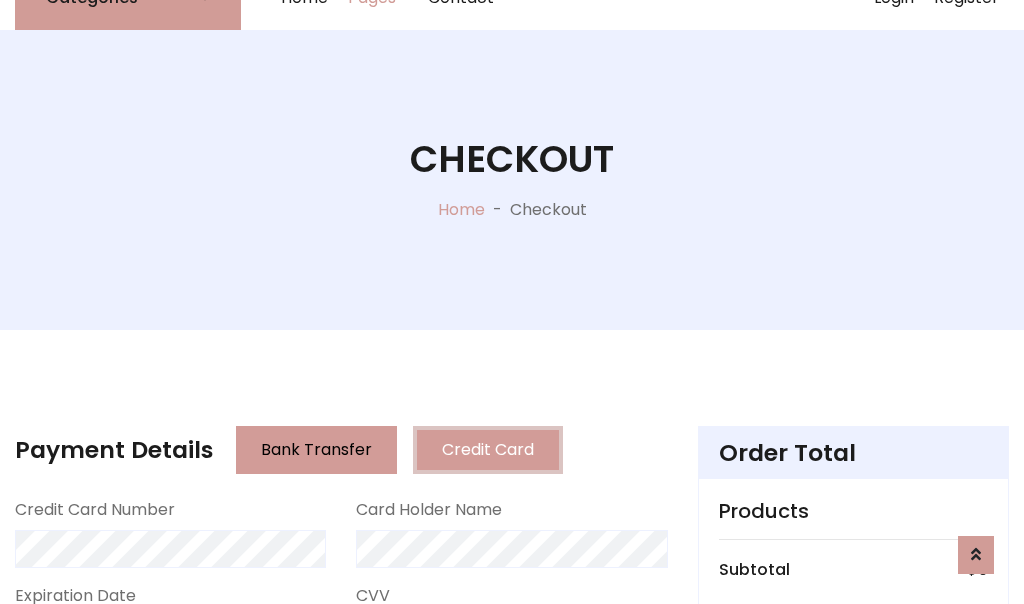 scroll, scrollTop: 0, scrollLeft: 0, axis: both 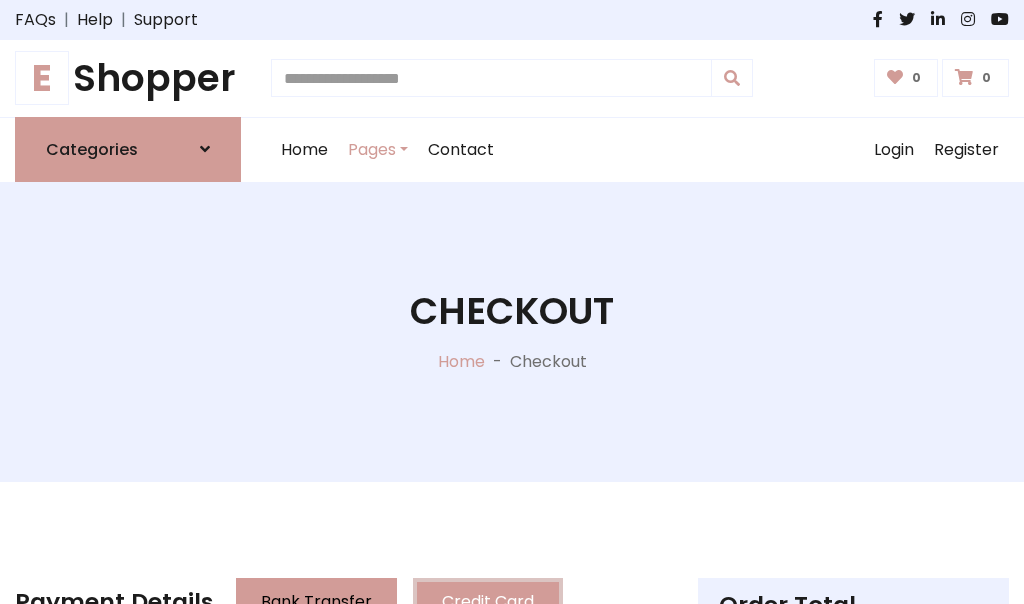 click on "E Shopper" at bounding box center [128, 78] 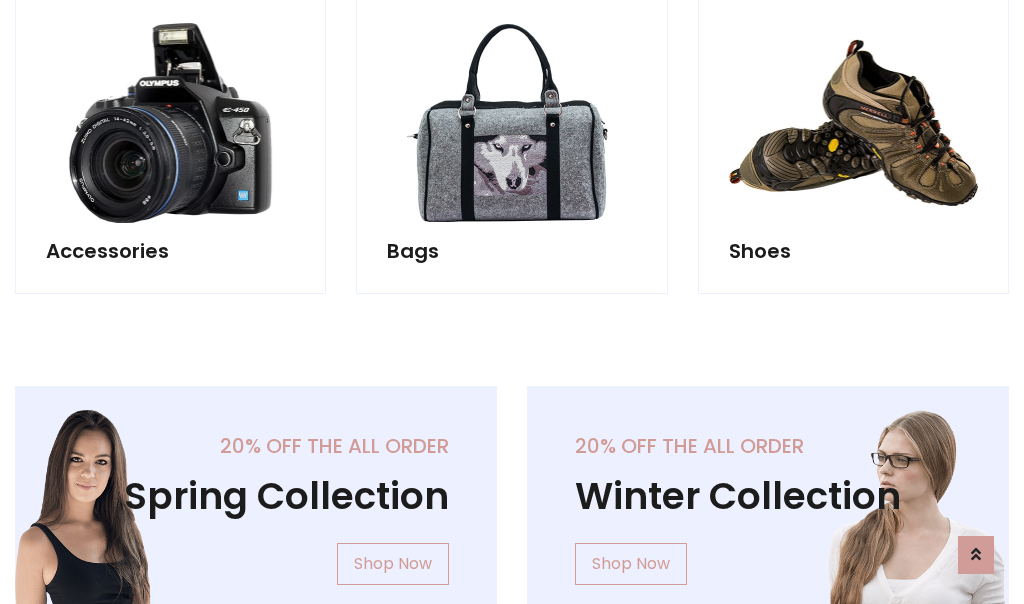scroll, scrollTop: 770, scrollLeft: 0, axis: vertical 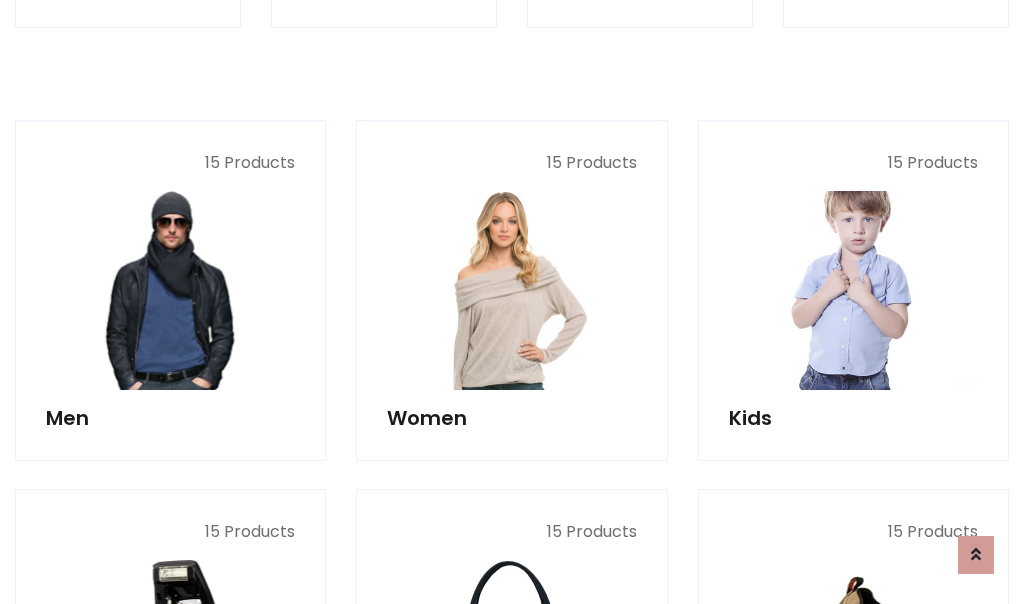 click at bounding box center [853, 290] 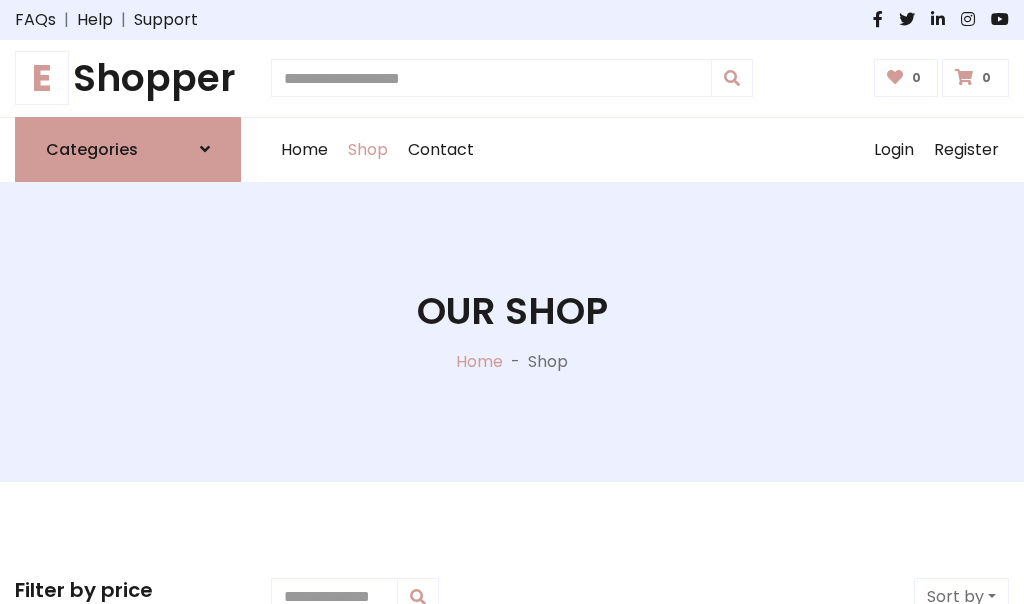 scroll, scrollTop: 549, scrollLeft: 0, axis: vertical 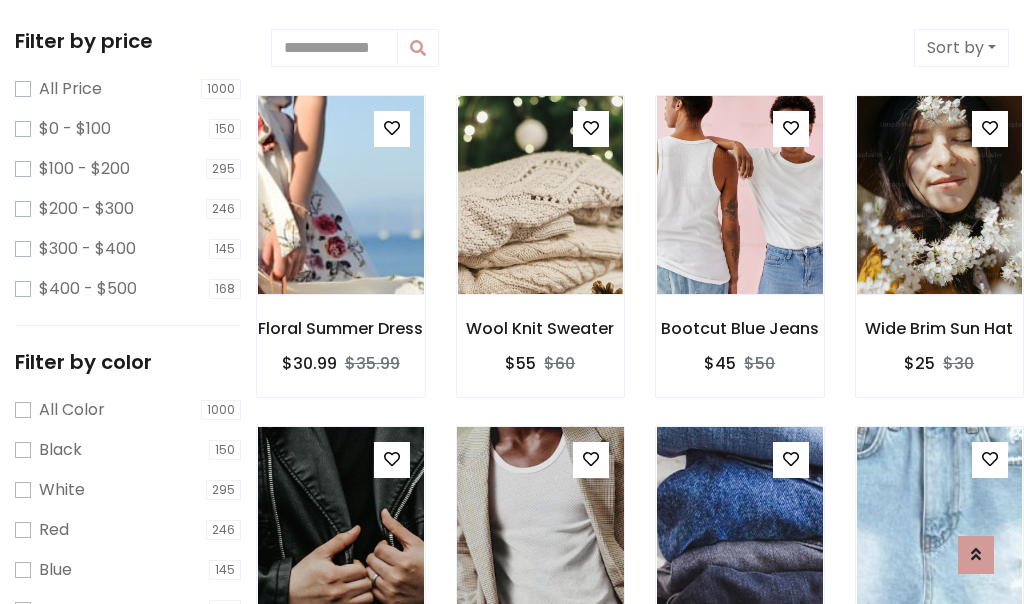 click at bounding box center [591, 459] 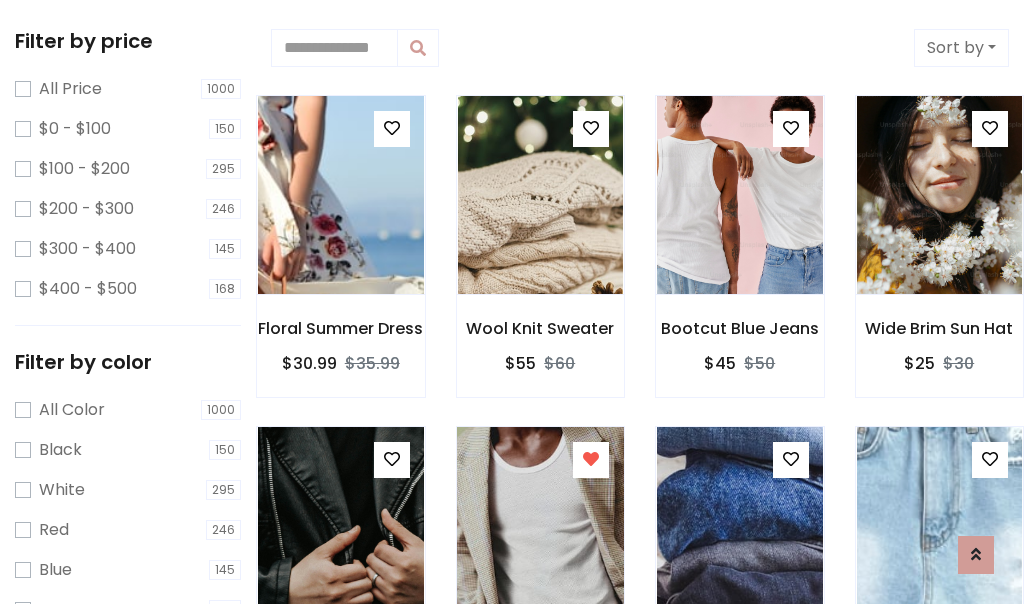 click at bounding box center [540, 526] 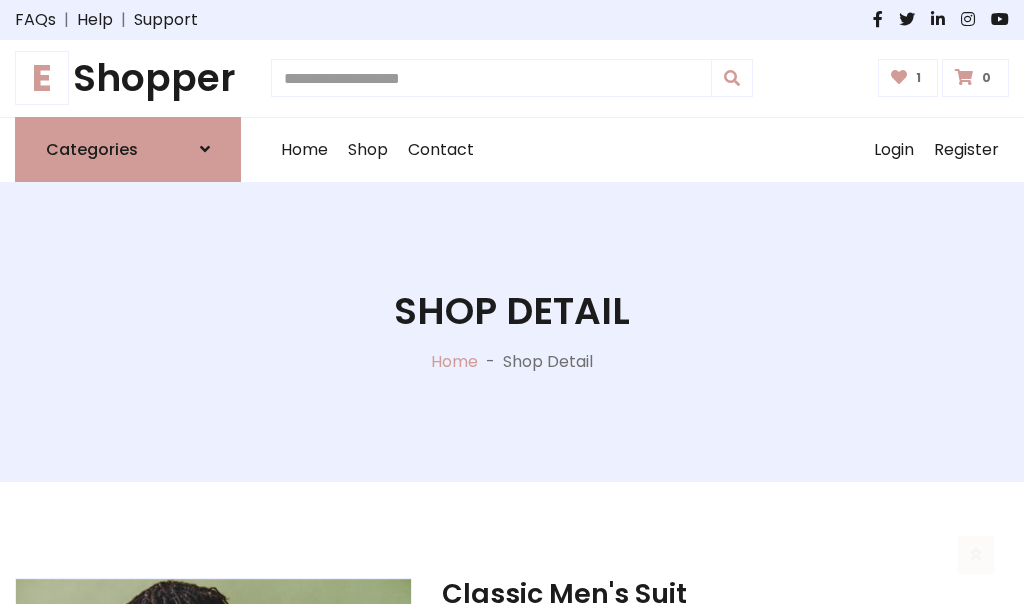 scroll, scrollTop: 262, scrollLeft: 0, axis: vertical 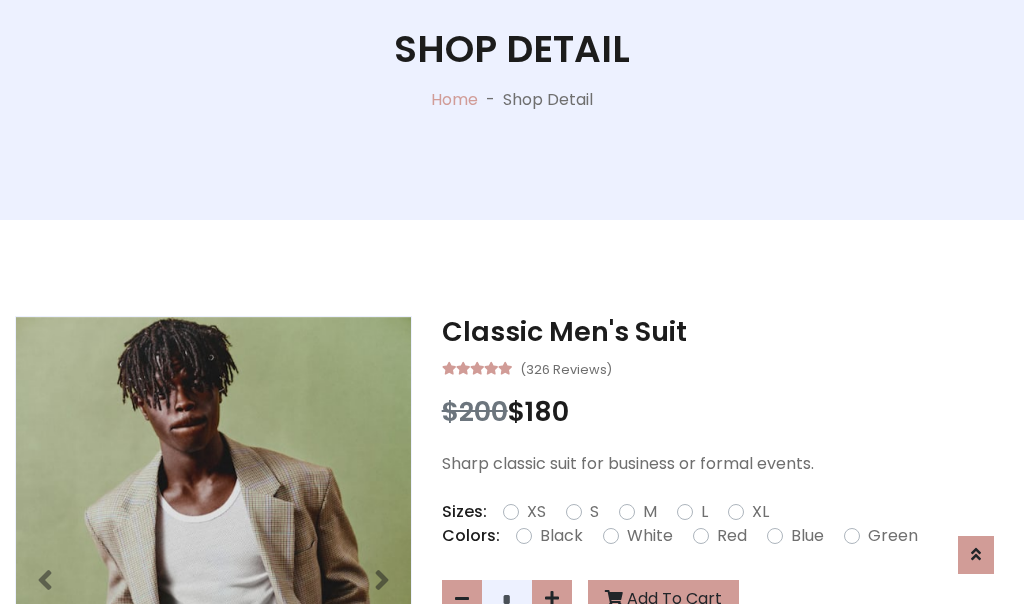 click on "XL" at bounding box center (760, 512) 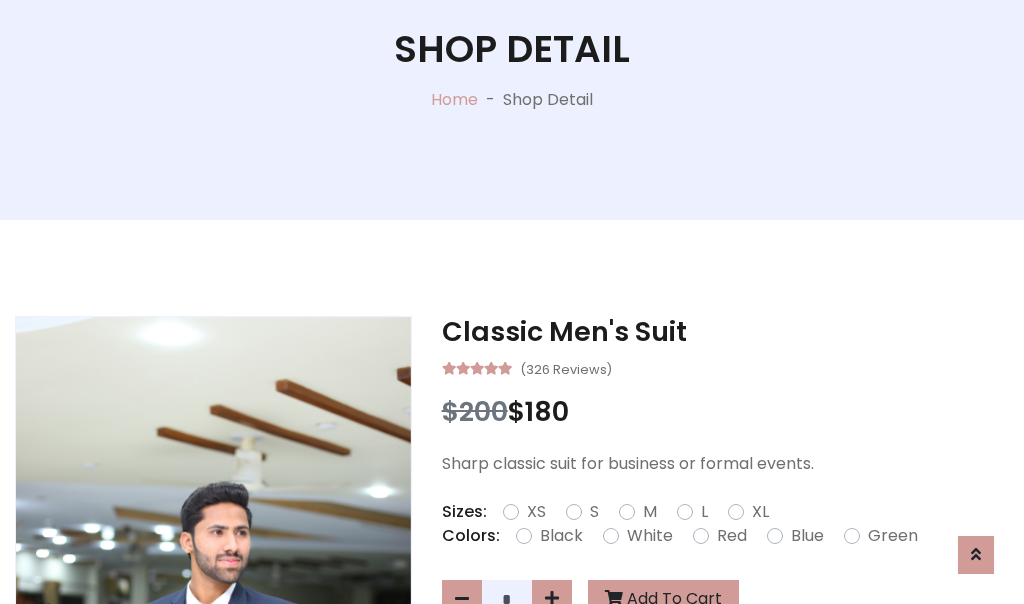 click on "Black" at bounding box center [561, 536] 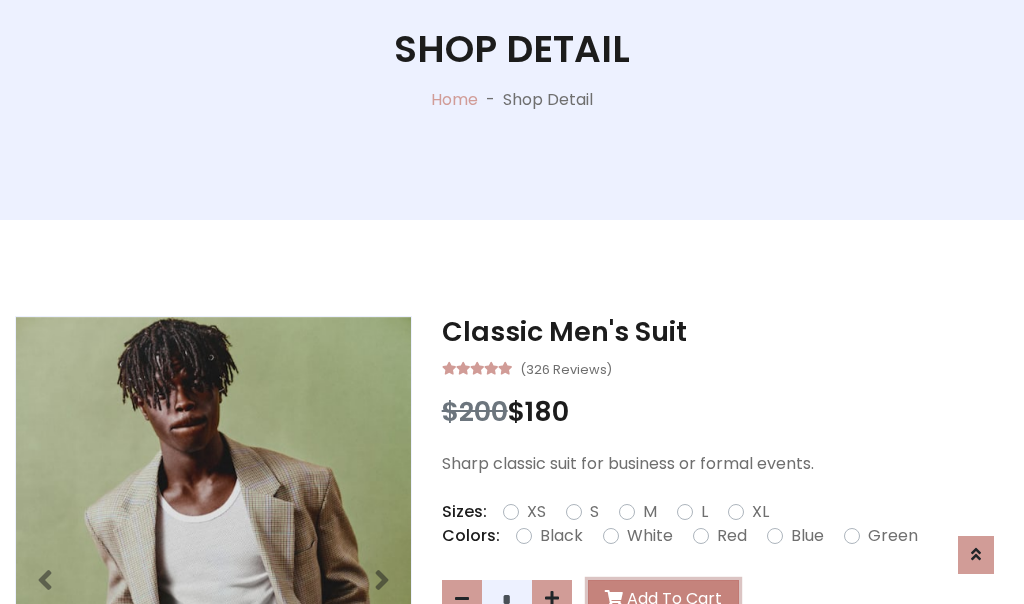 click on "Add To Cart" at bounding box center (663, 599) 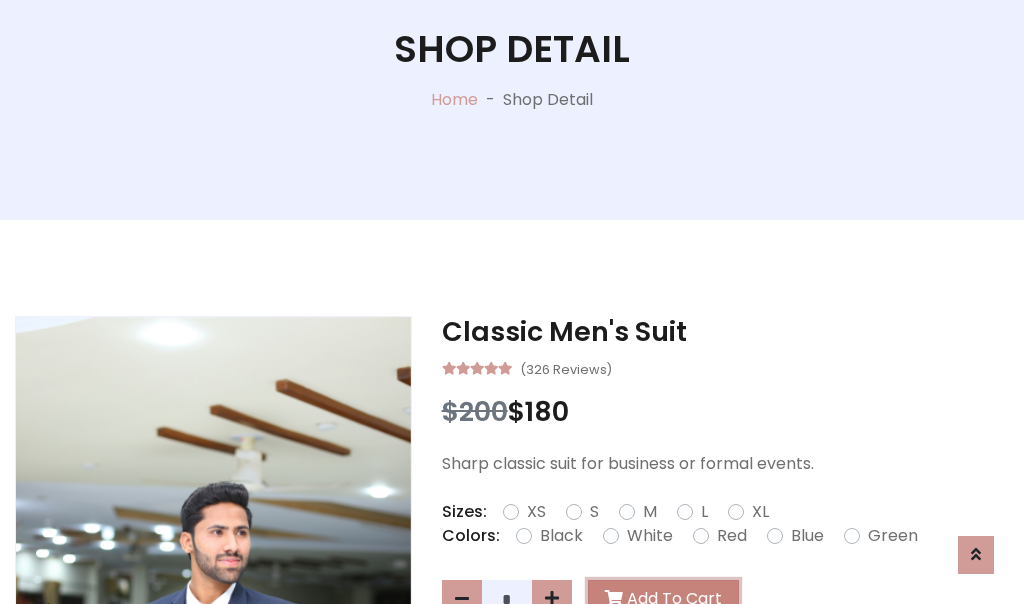 scroll, scrollTop: 0, scrollLeft: 0, axis: both 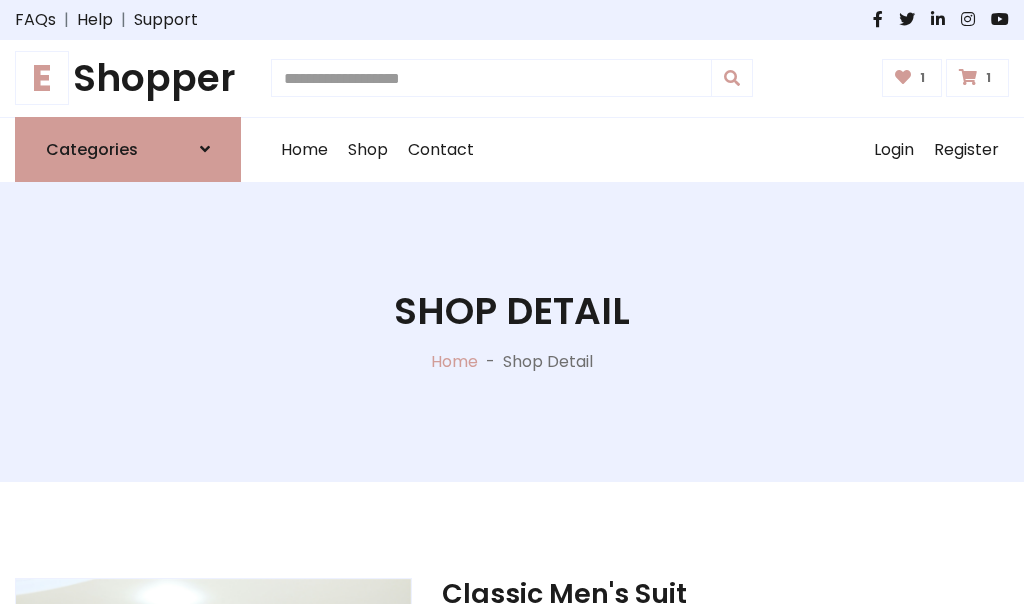 click at bounding box center [968, 77] 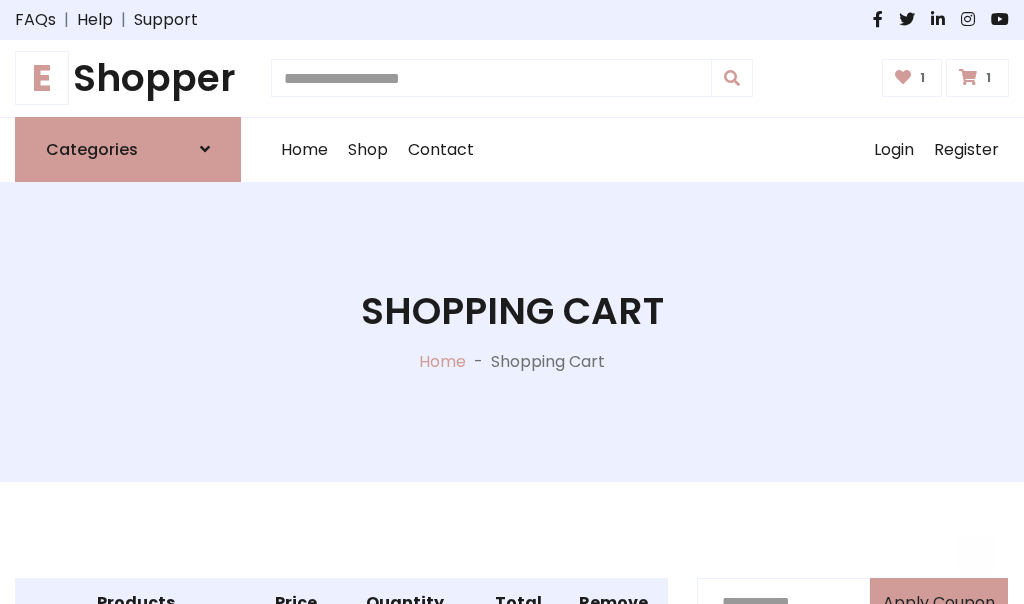 scroll, scrollTop: 570, scrollLeft: 0, axis: vertical 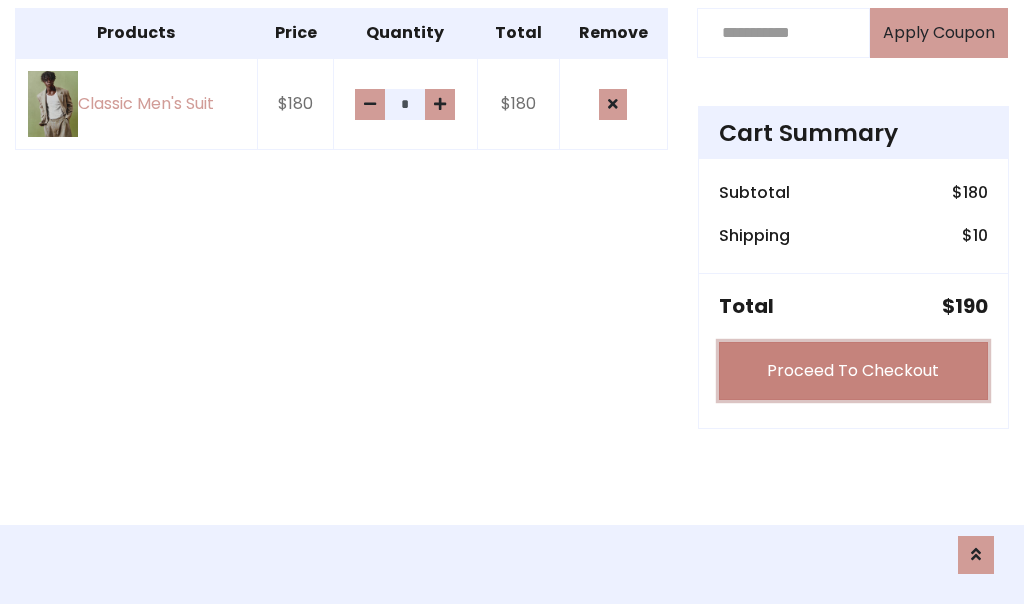 click on "Proceed To Checkout" at bounding box center [853, 371] 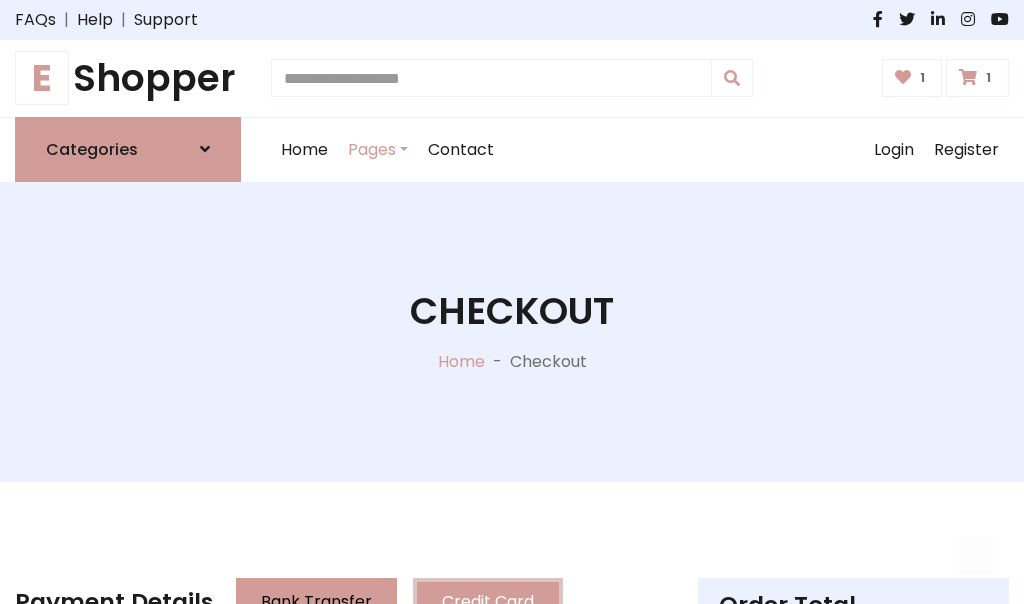 scroll, scrollTop: 201, scrollLeft: 0, axis: vertical 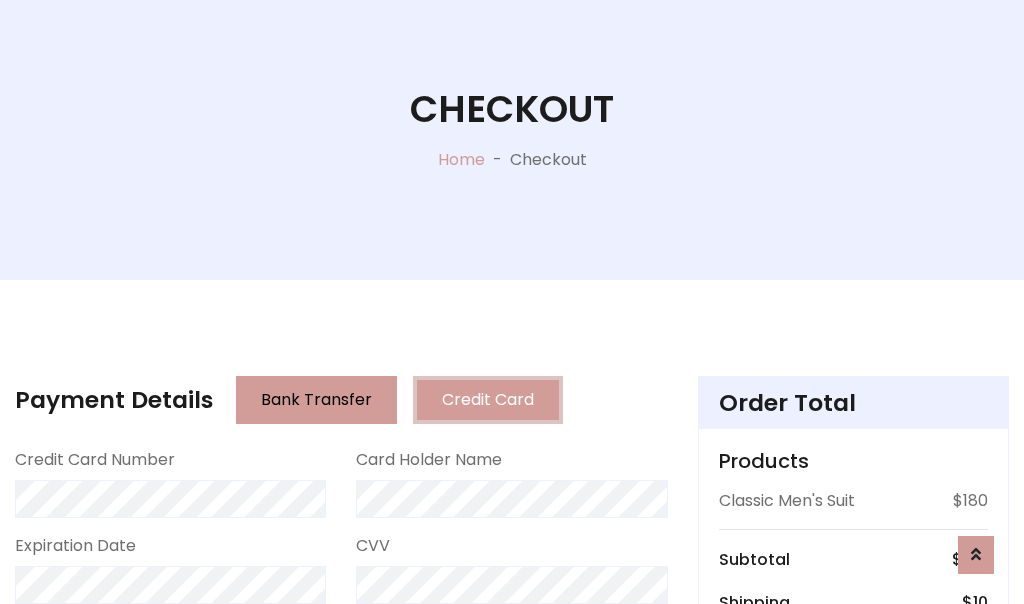click on "Go to shipping" at bounding box center [853, 816] 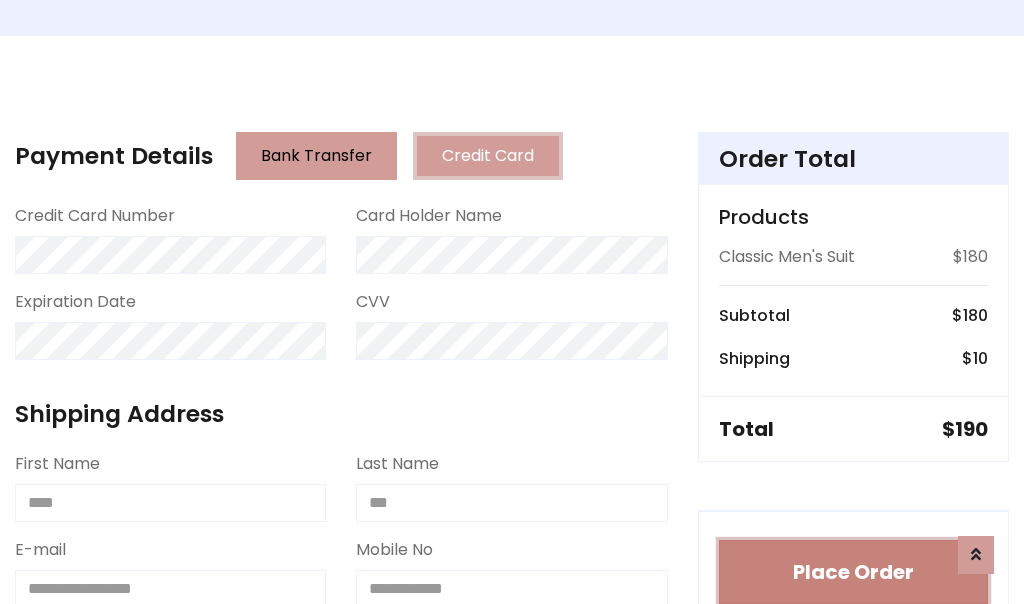 type 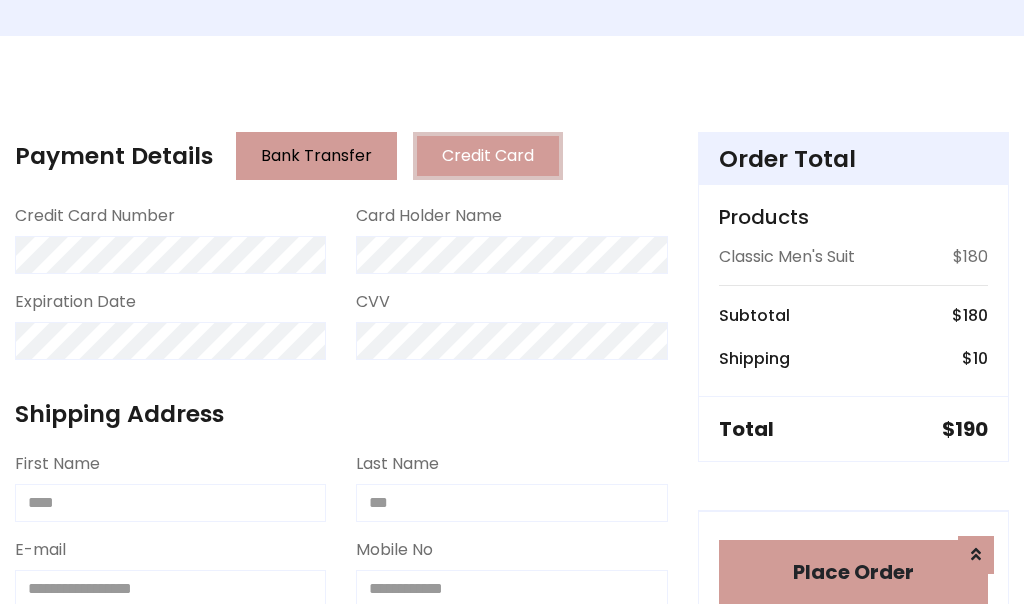 scroll, scrollTop: 1216, scrollLeft: 0, axis: vertical 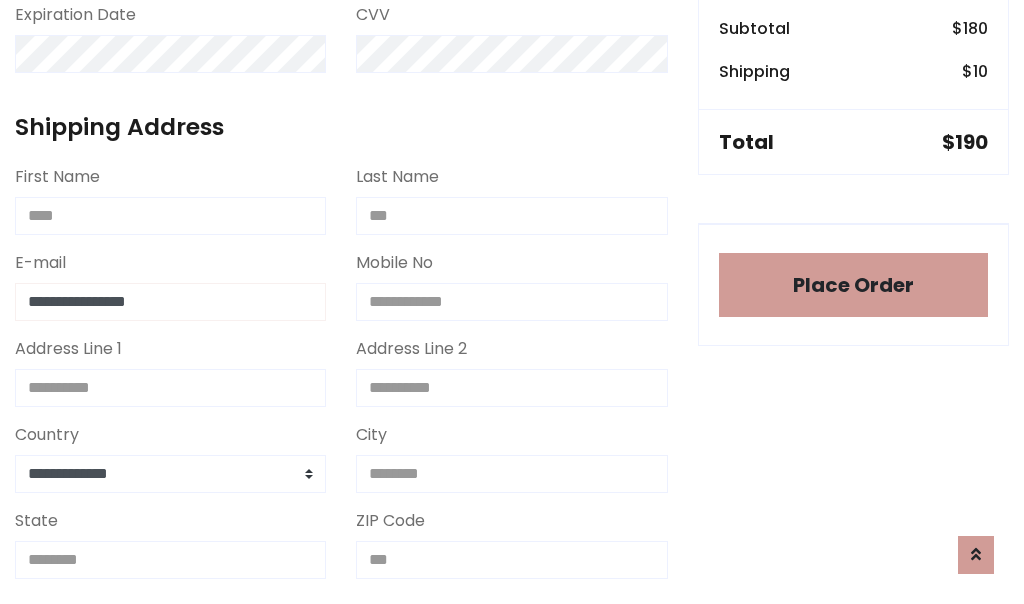 type on "**********" 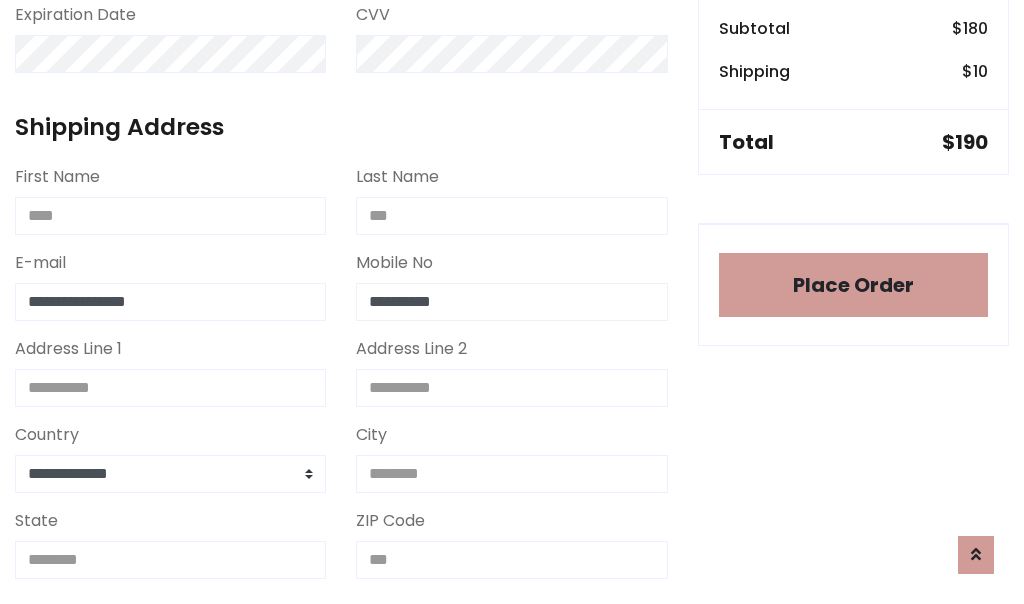 scroll, scrollTop: 573, scrollLeft: 0, axis: vertical 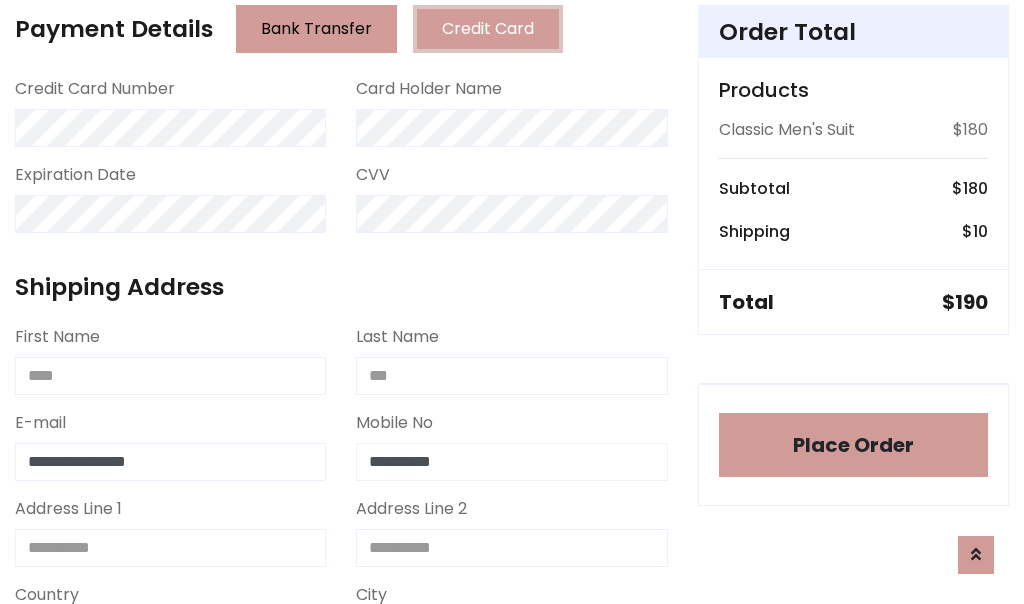 type on "**********" 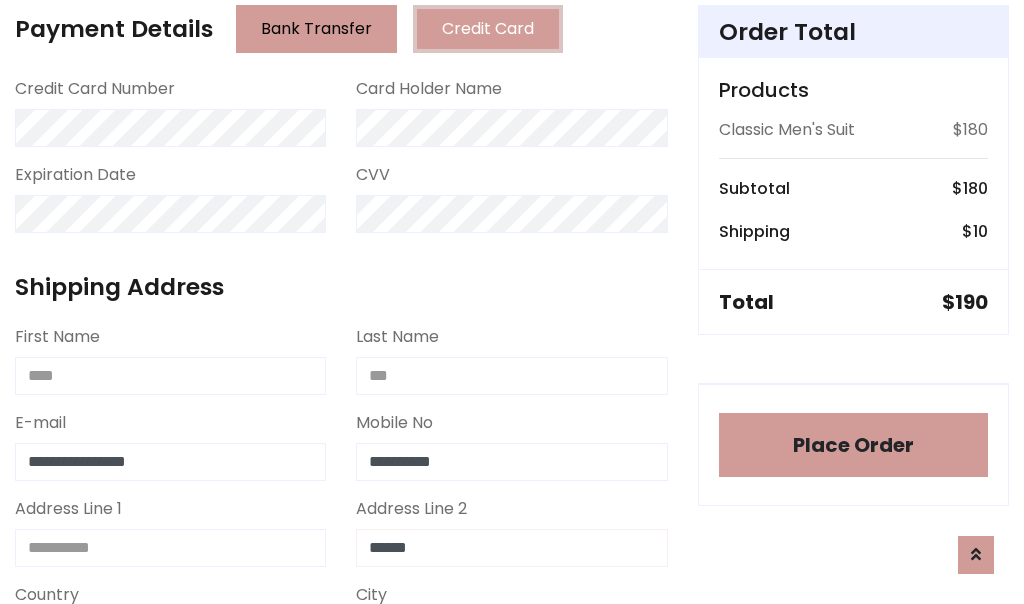 type on "******" 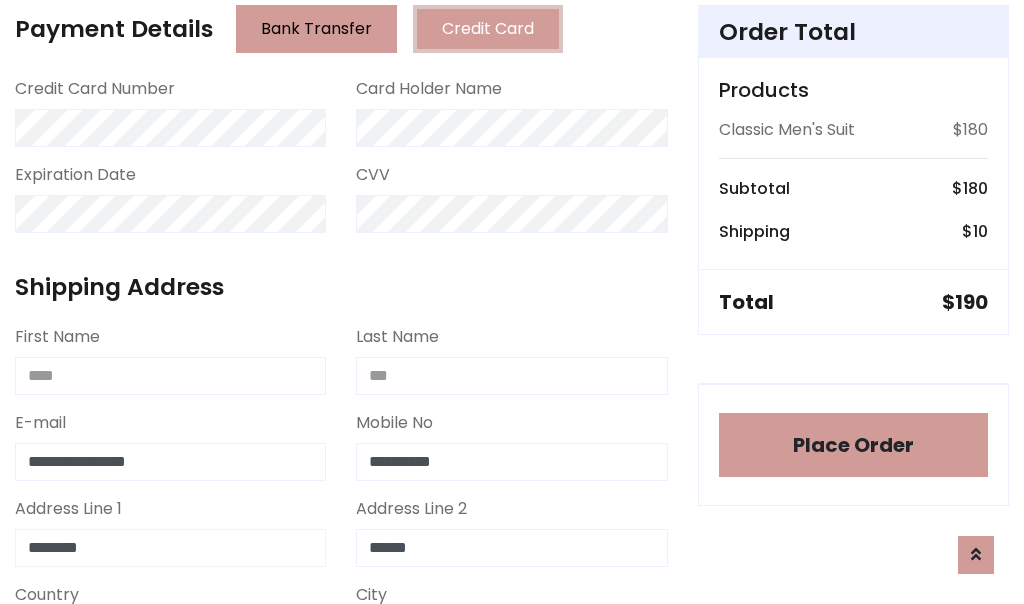 type on "********" 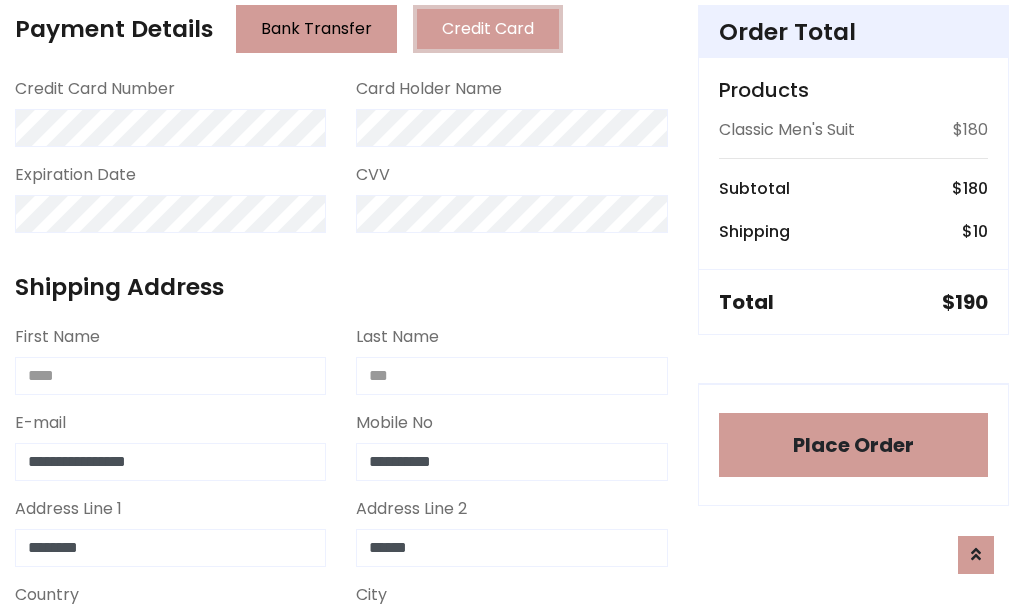 select on "*******" 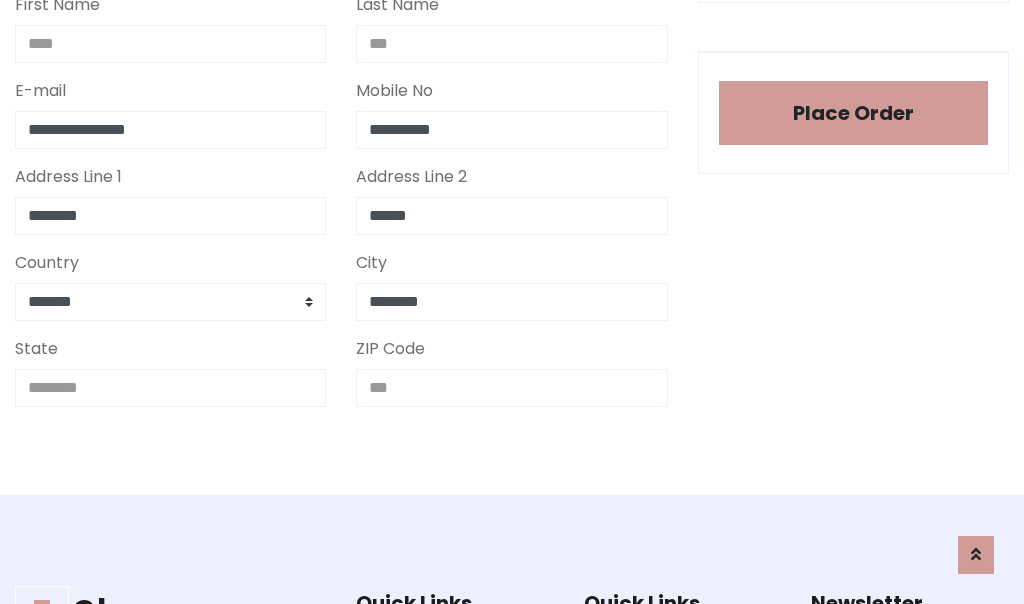 type on "********" 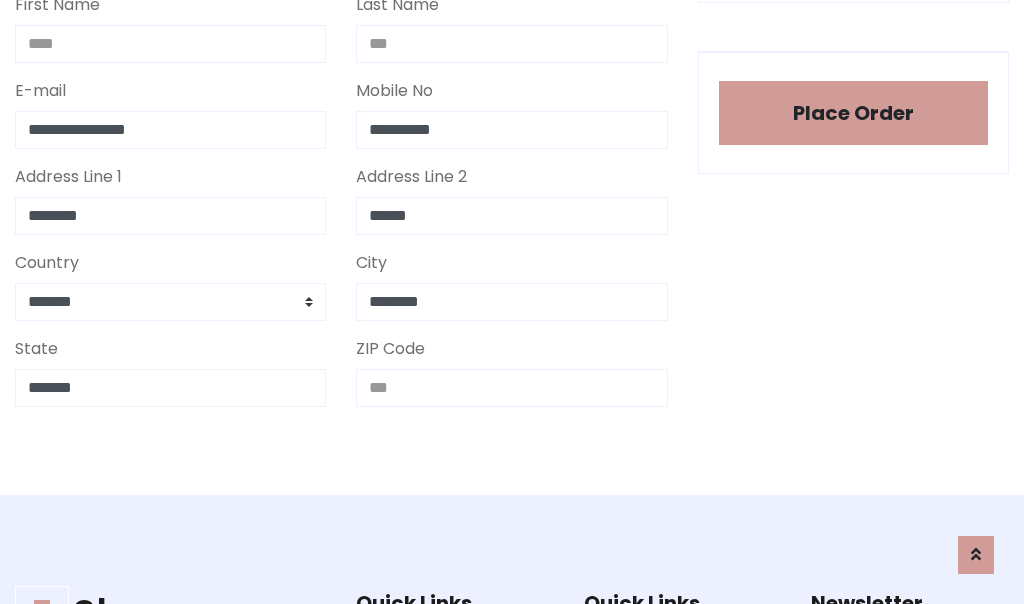 type on "*******" 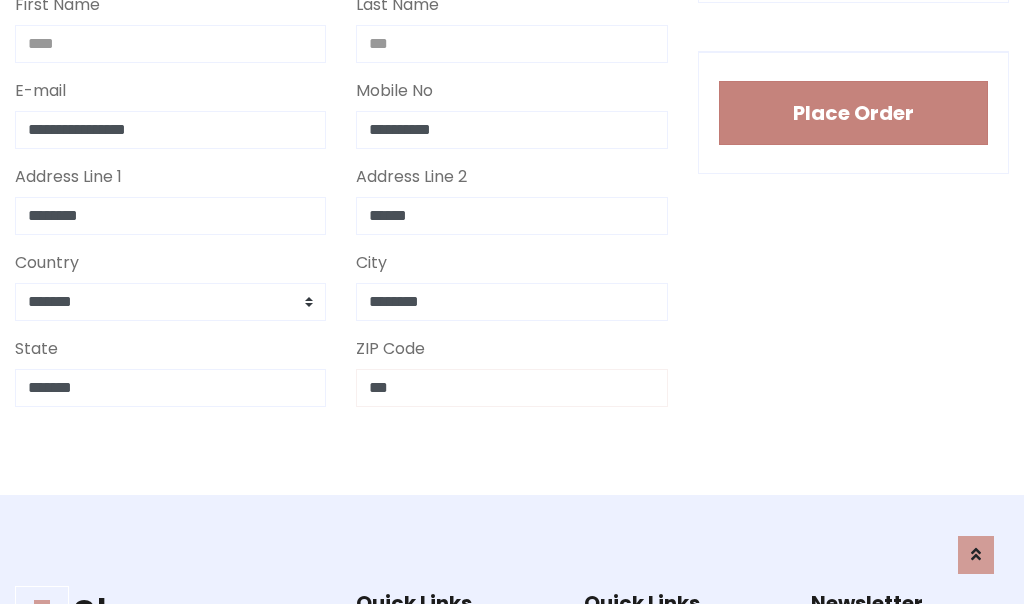 type on "***" 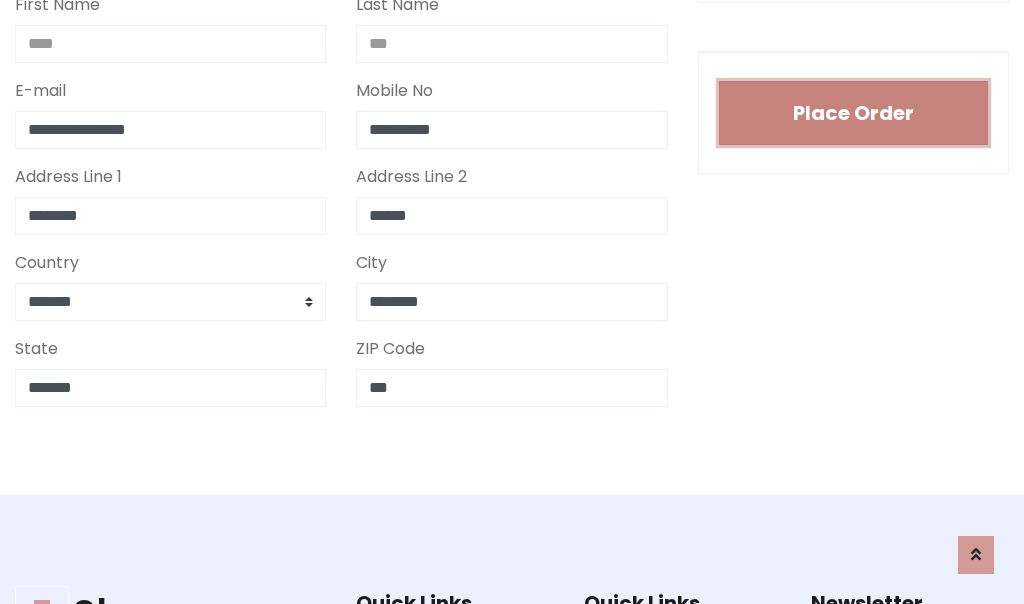 click on "Place Order" at bounding box center [853, 113] 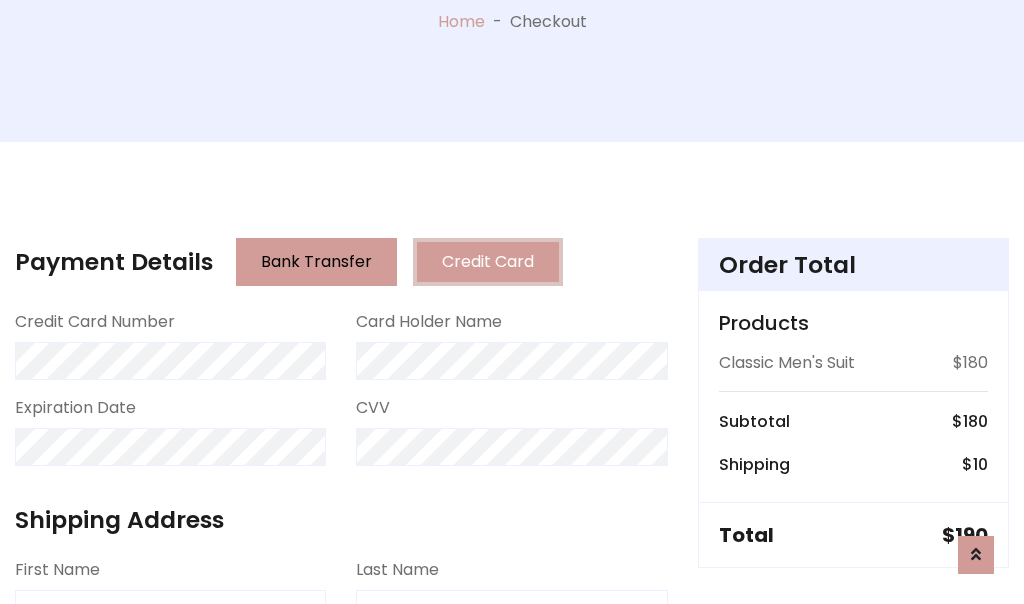 scroll, scrollTop: 0, scrollLeft: 0, axis: both 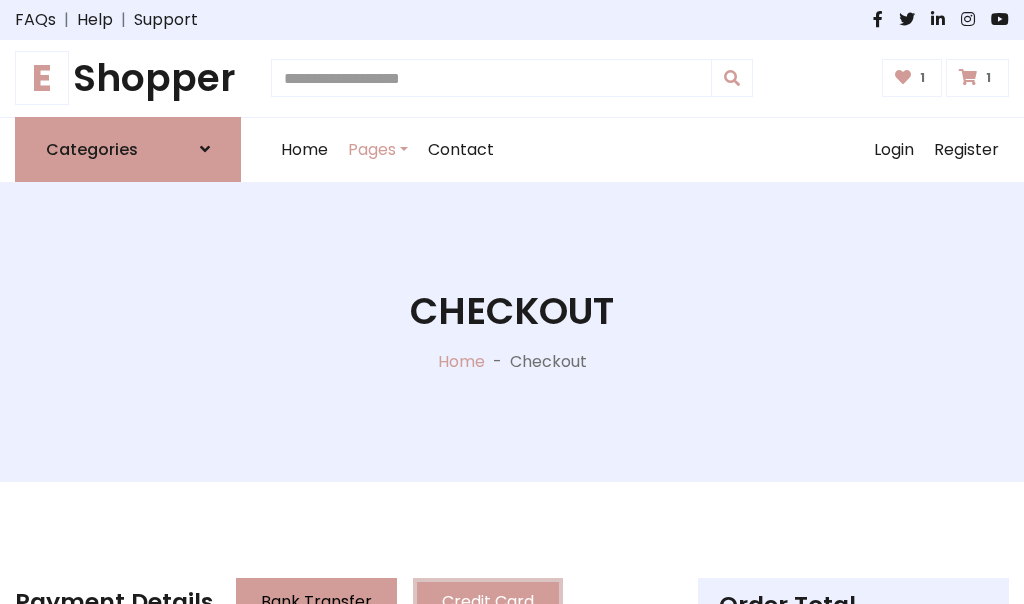 click on "E" at bounding box center [42, 78] 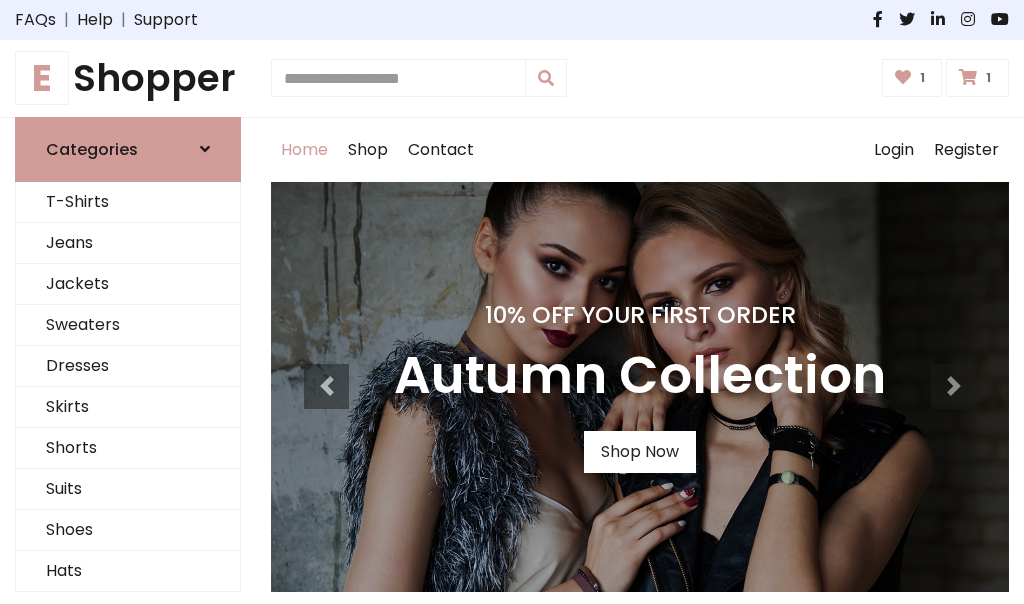 scroll, scrollTop: 0, scrollLeft: 0, axis: both 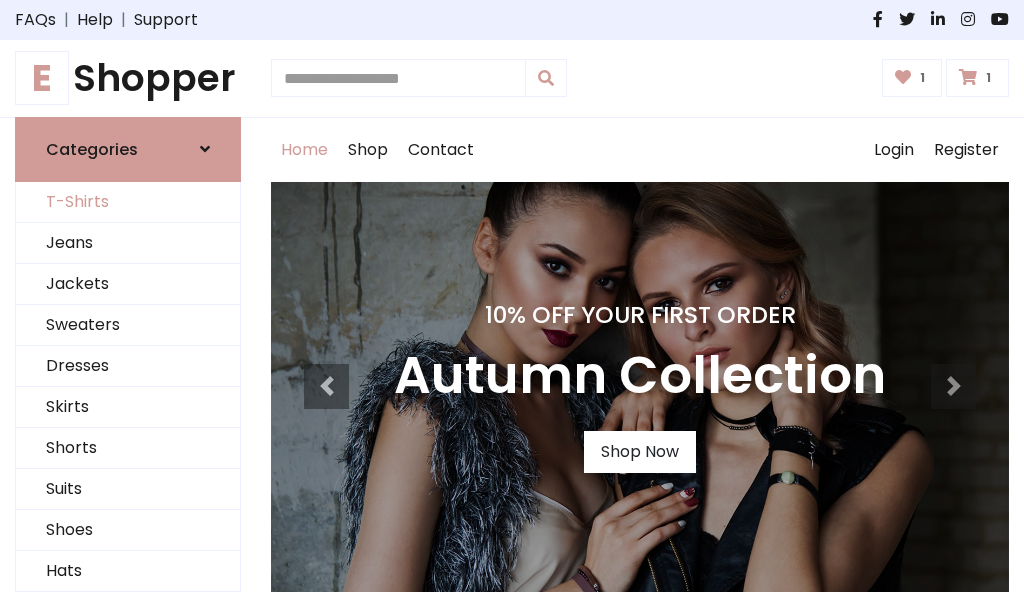 click on "T-Shirts" at bounding box center [128, 202] 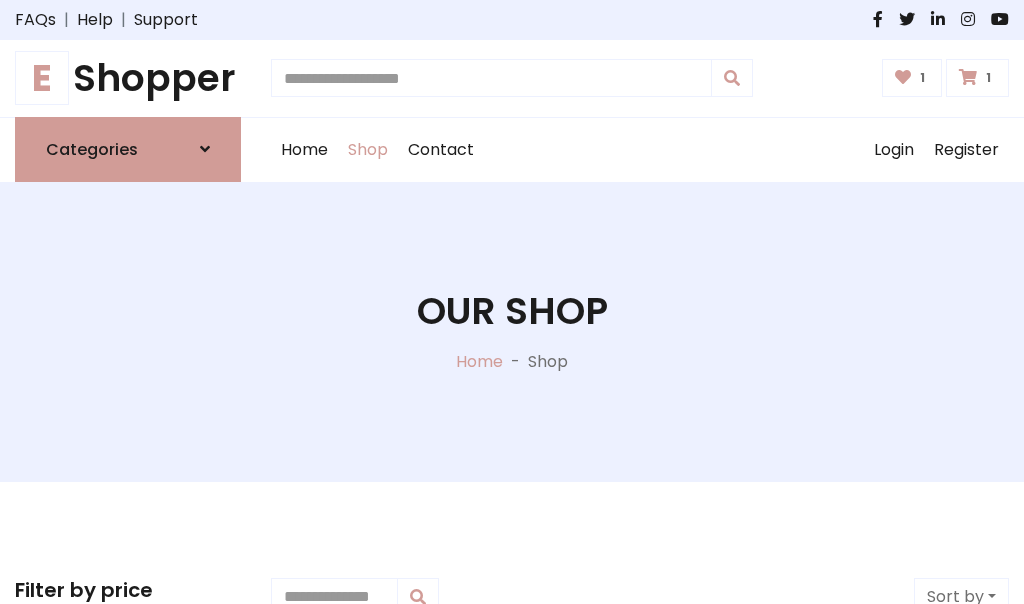 scroll, scrollTop: 0, scrollLeft: 0, axis: both 